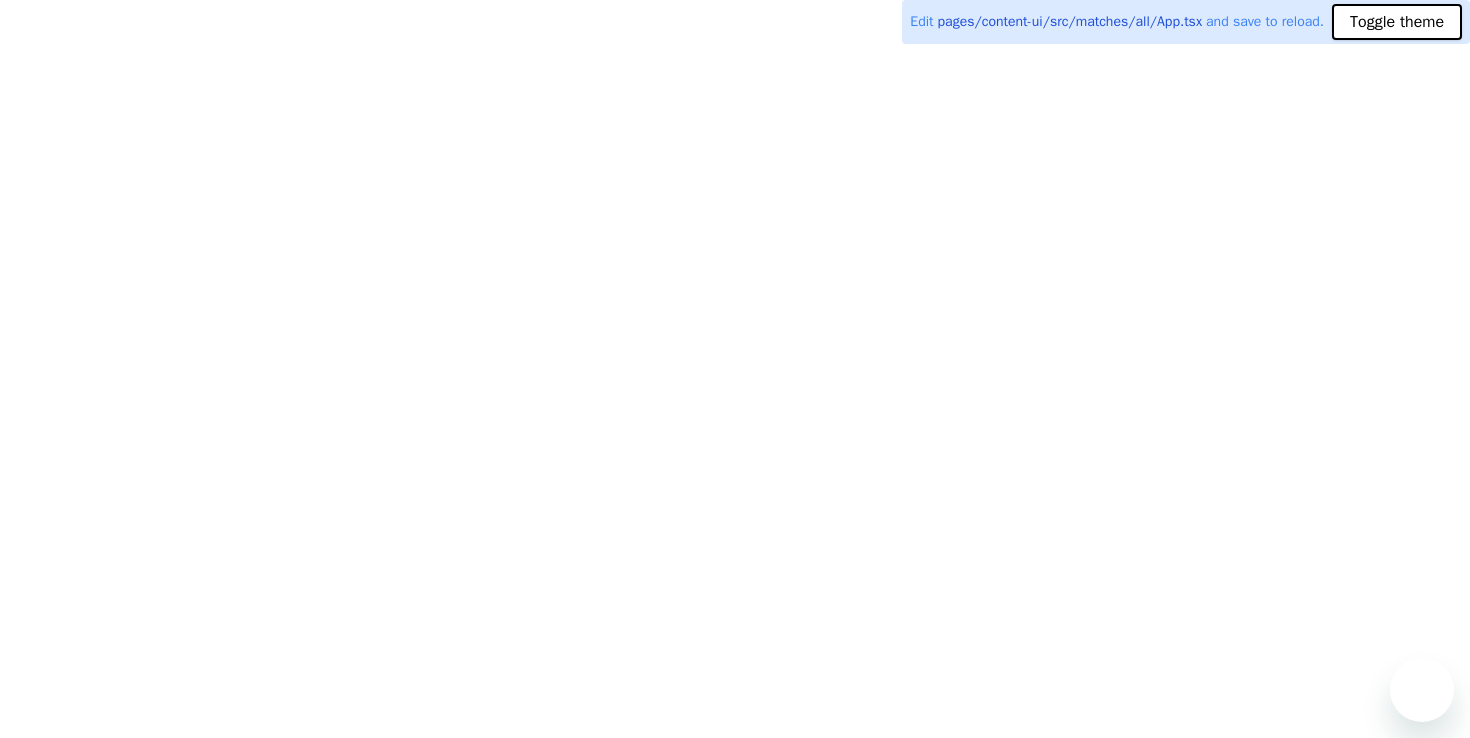scroll, scrollTop: 0, scrollLeft: 0, axis: both 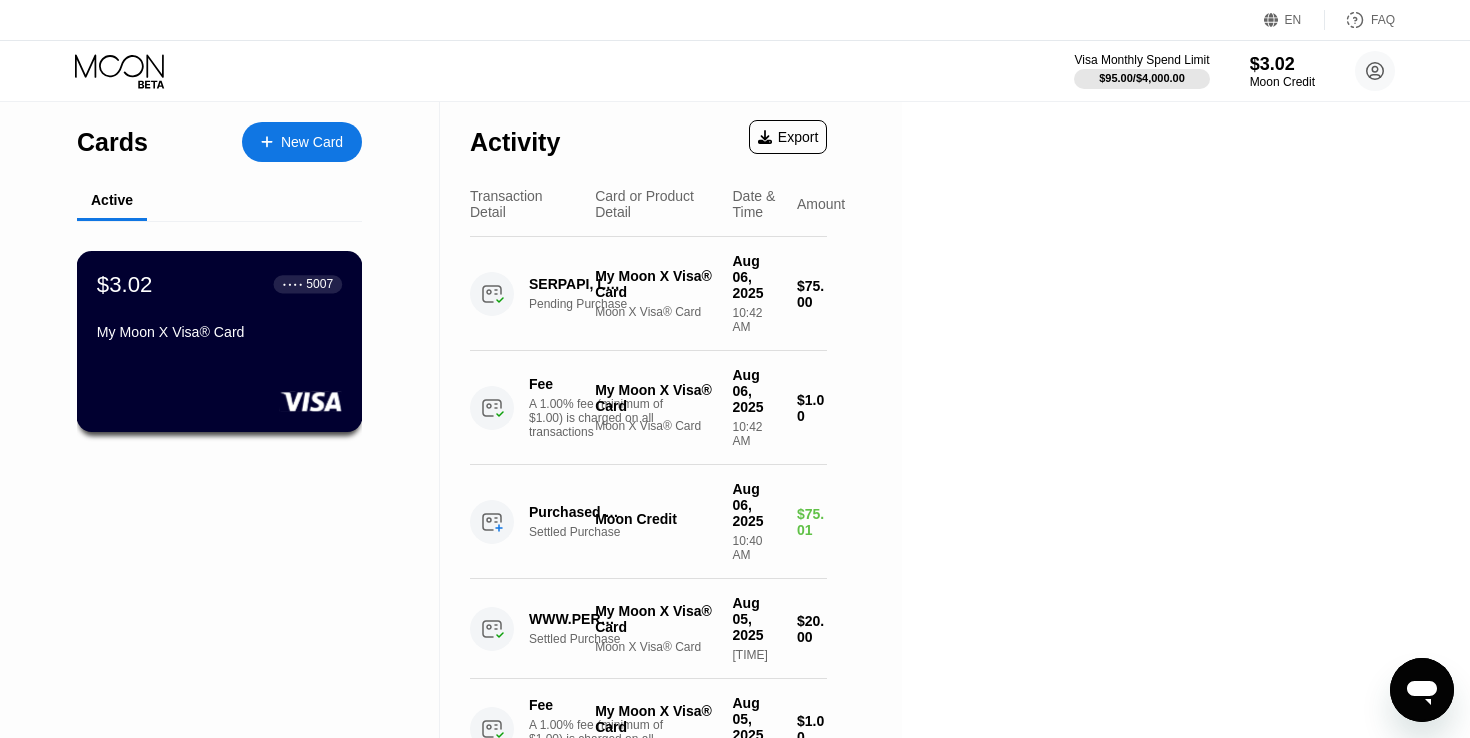 click on "My Moon X Visa® Card" at bounding box center [219, 332] 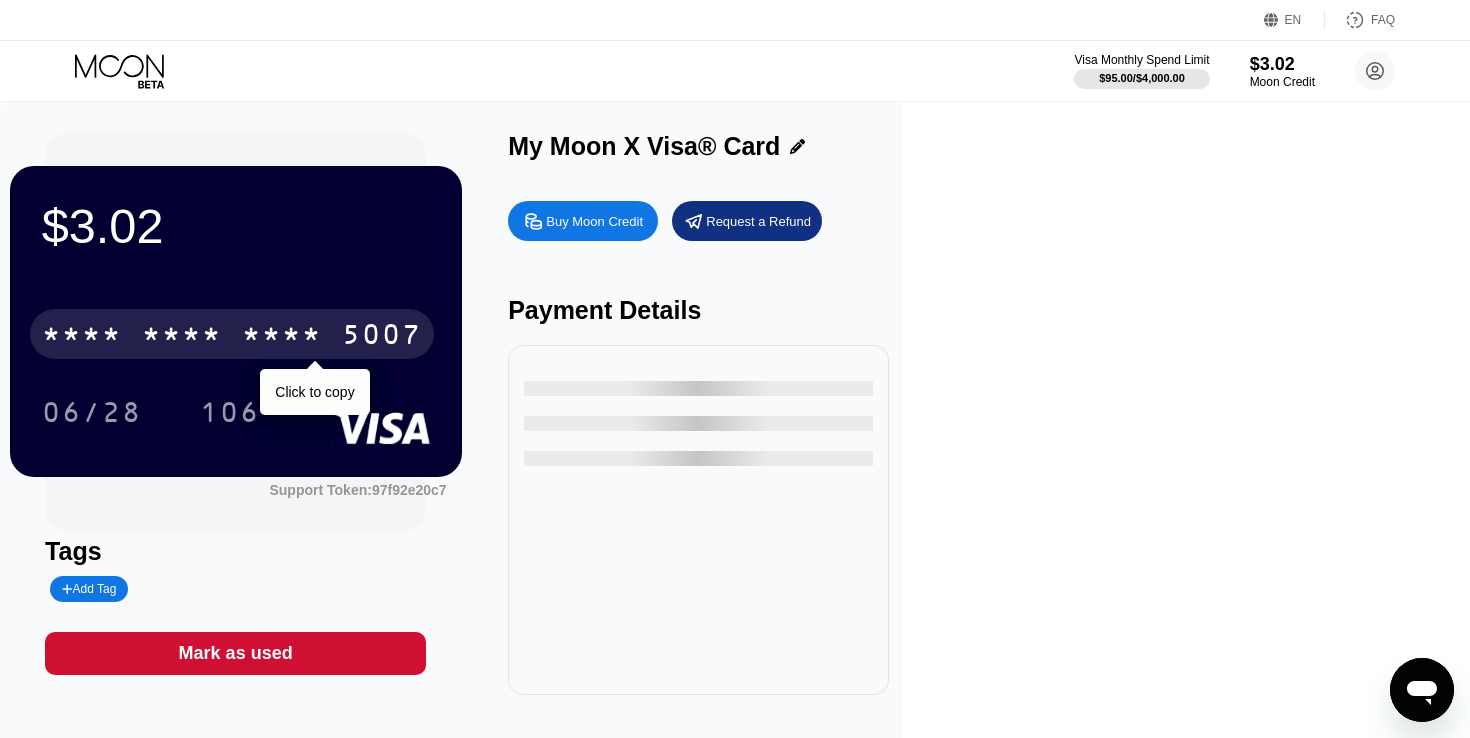 click on "* * * * * * * * * * * * 5007" at bounding box center [232, 334] 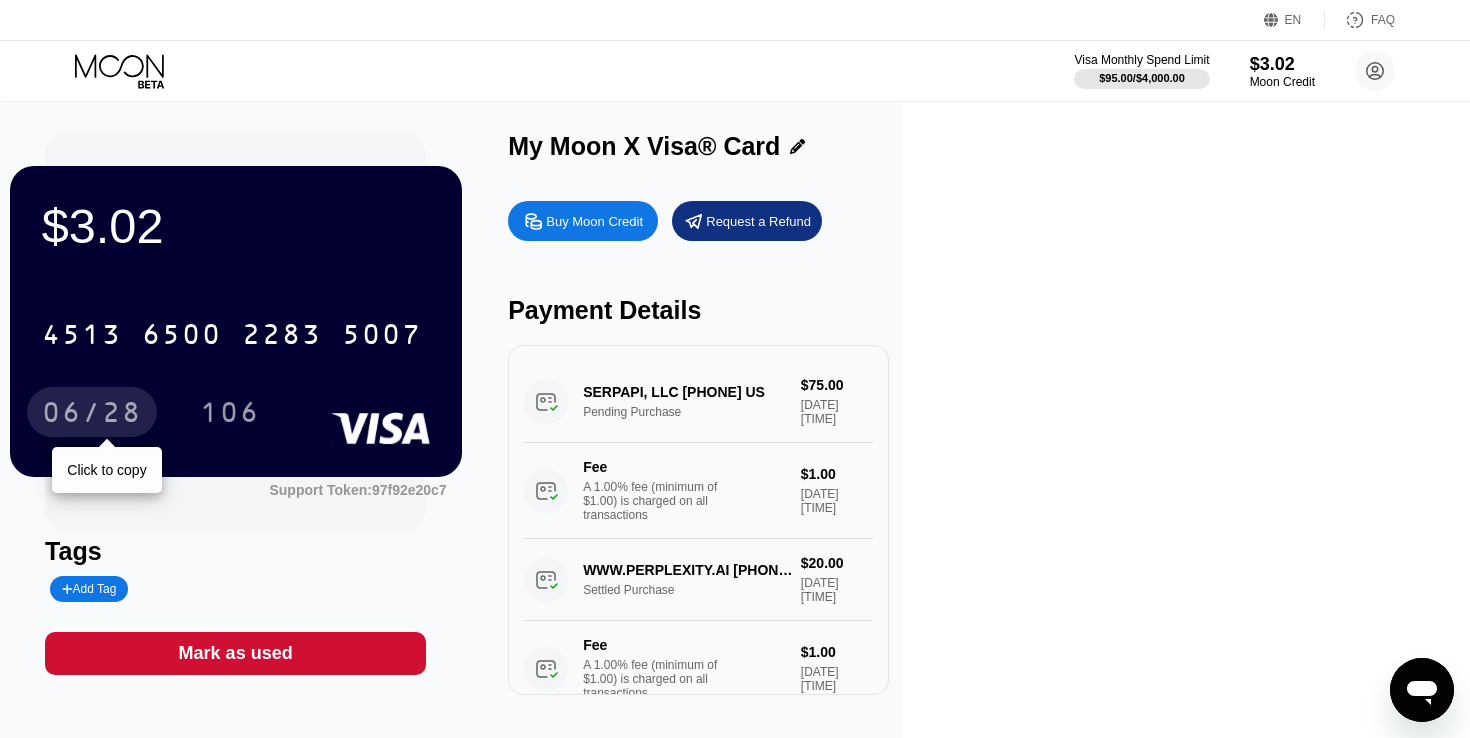click on "06/28" at bounding box center [92, 415] 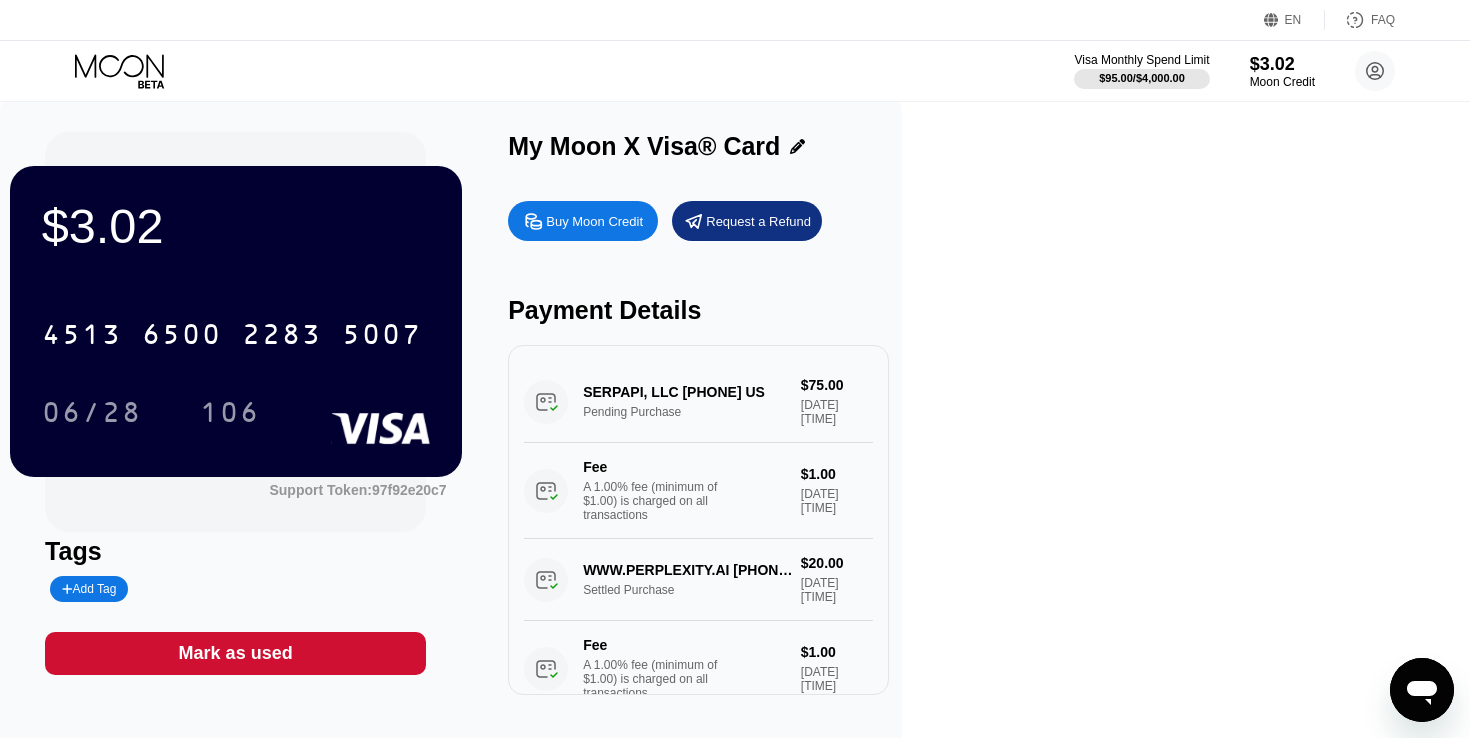click on "Visa Monthly Spend Limit $95.00 / $4,000.00 $3.02 Moon Credit dropdatabasev@gmail.com  Home Settings Support Careers About Us Log out Privacy policy Terms" at bounding box center (735, 71) 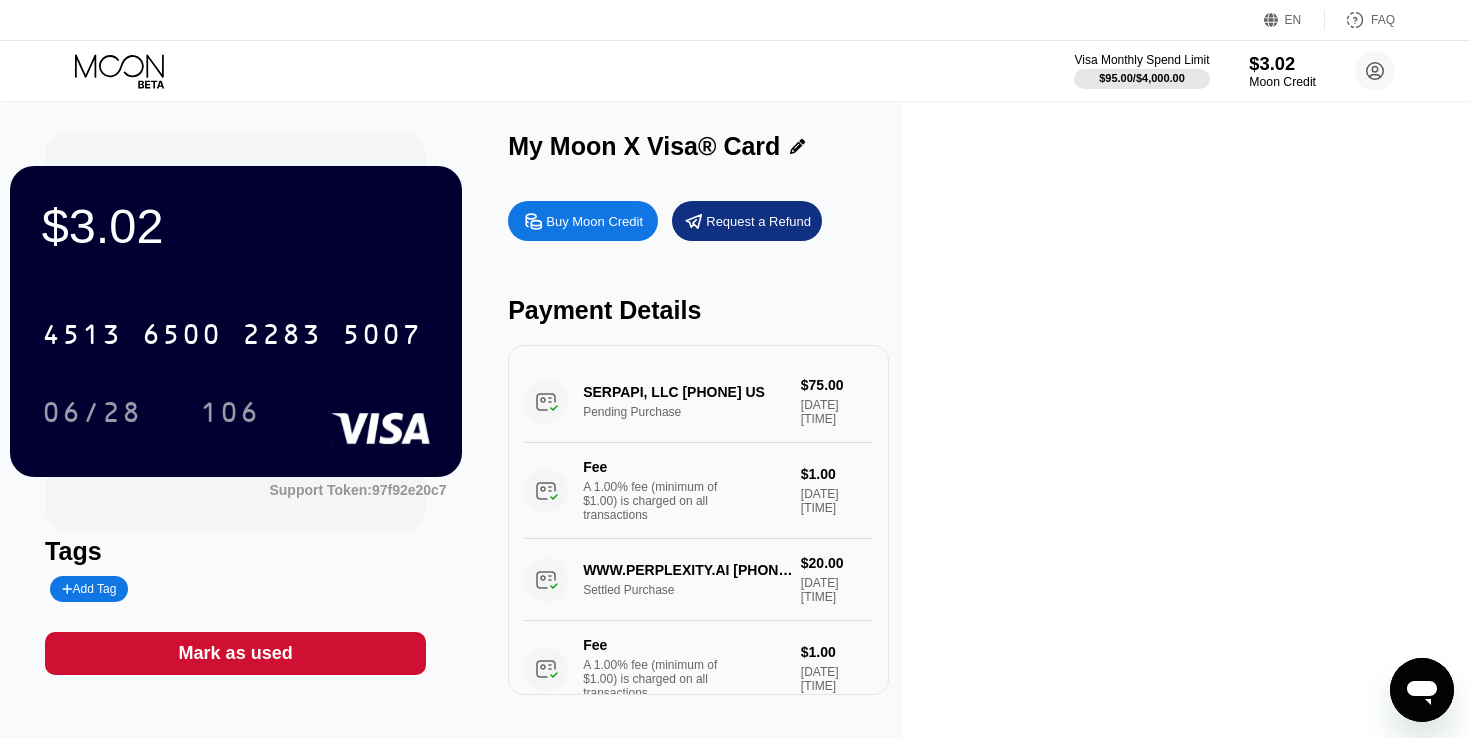 click on "Moon Credit" at bounding box center [1282, 82] 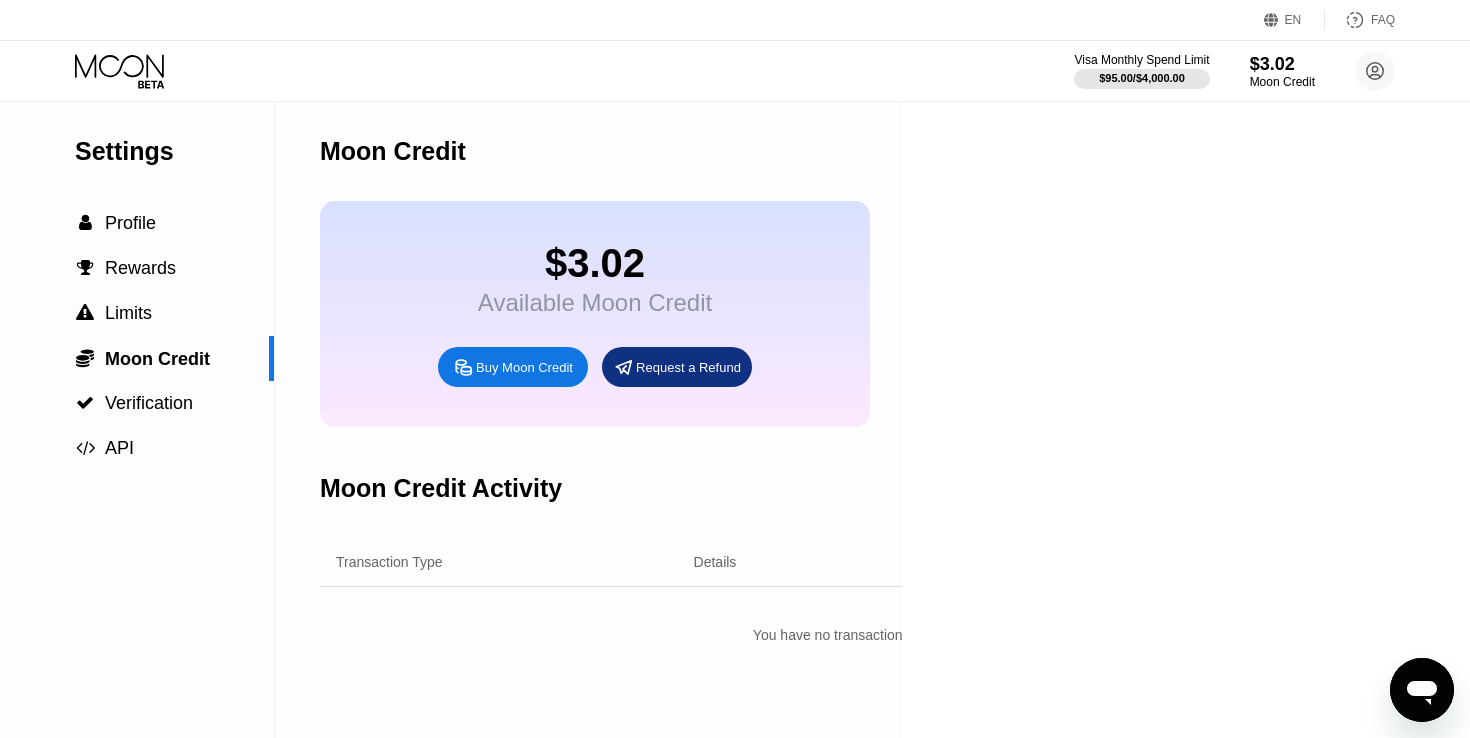 click on "Buy Moon Credit" at bounding box center (524, 367) 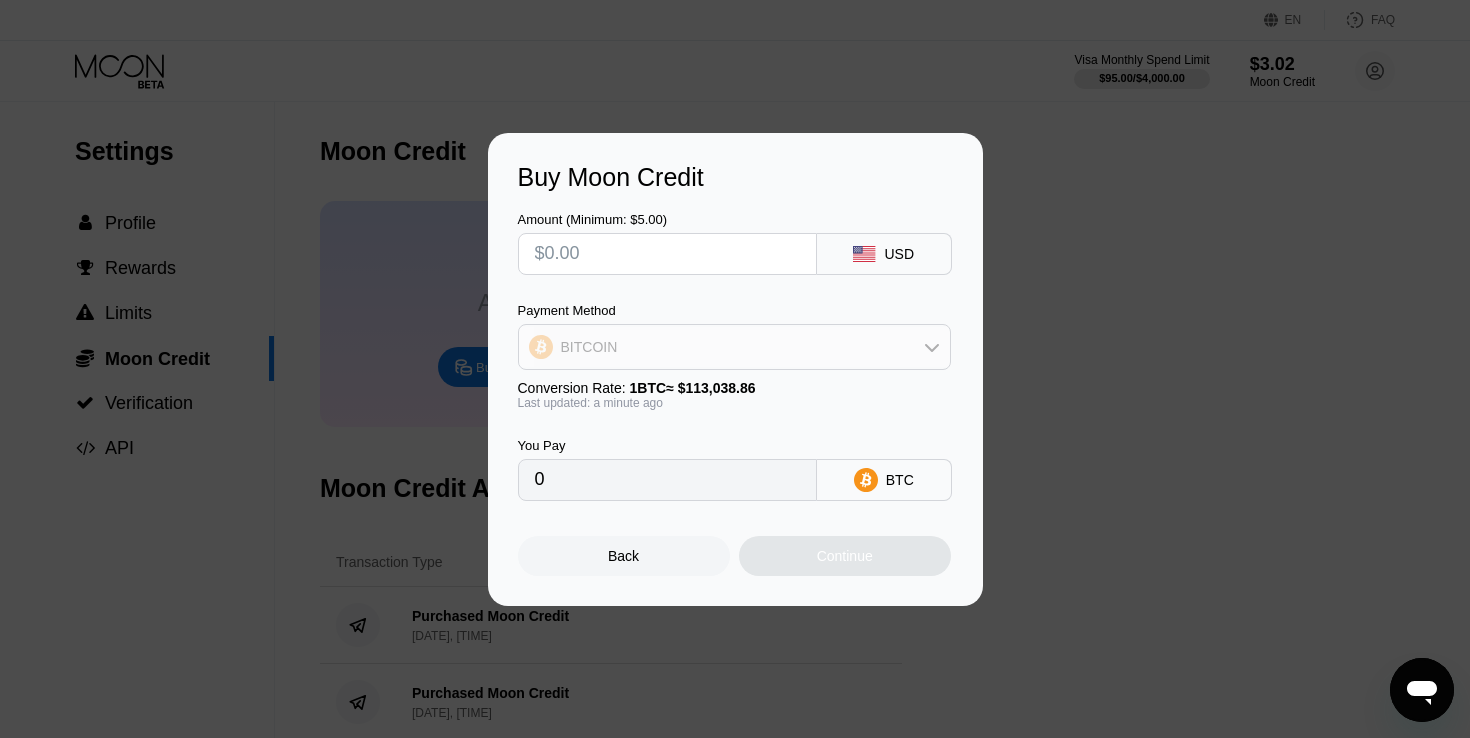 click on "BITCOIN" at bounding box center (734, 347) 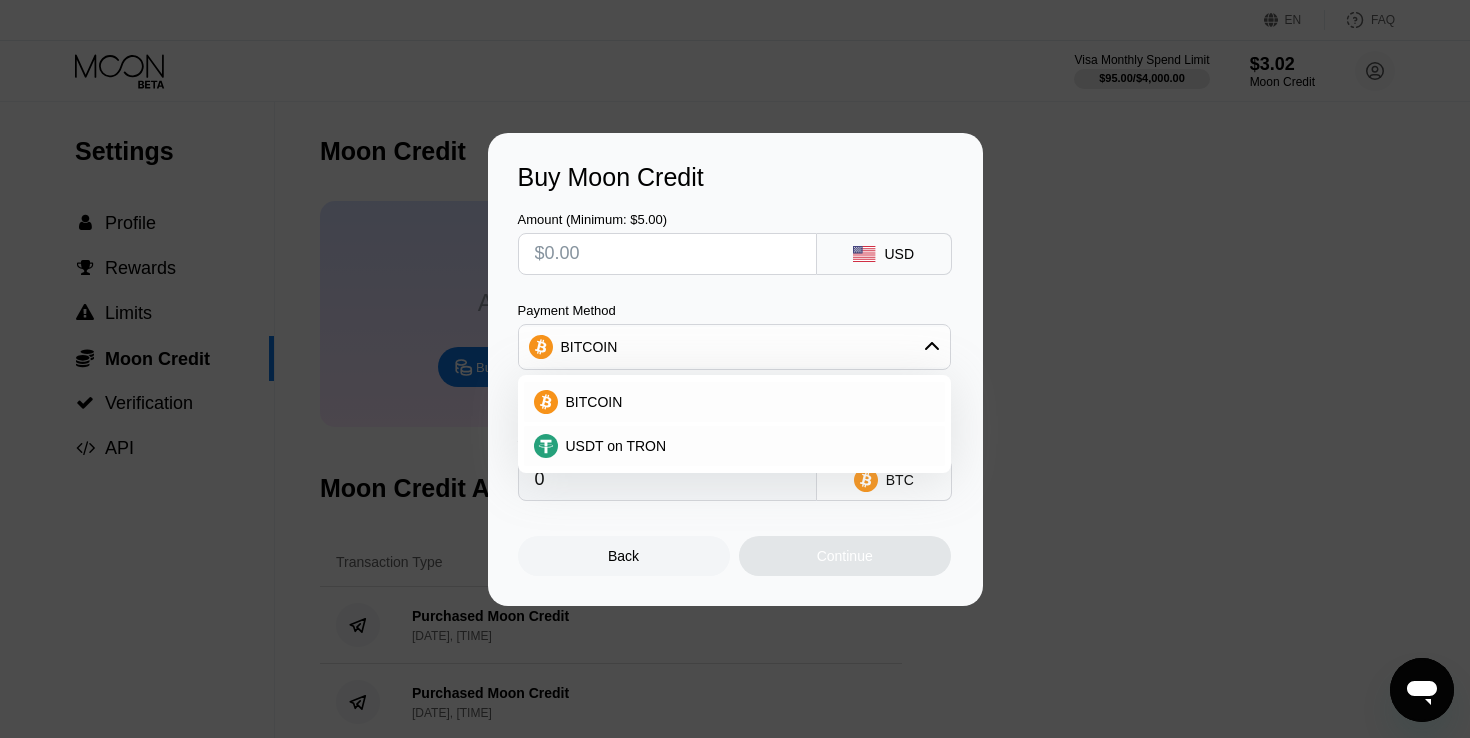 click on "USDT on TRON" at bounding box center (734, 446) 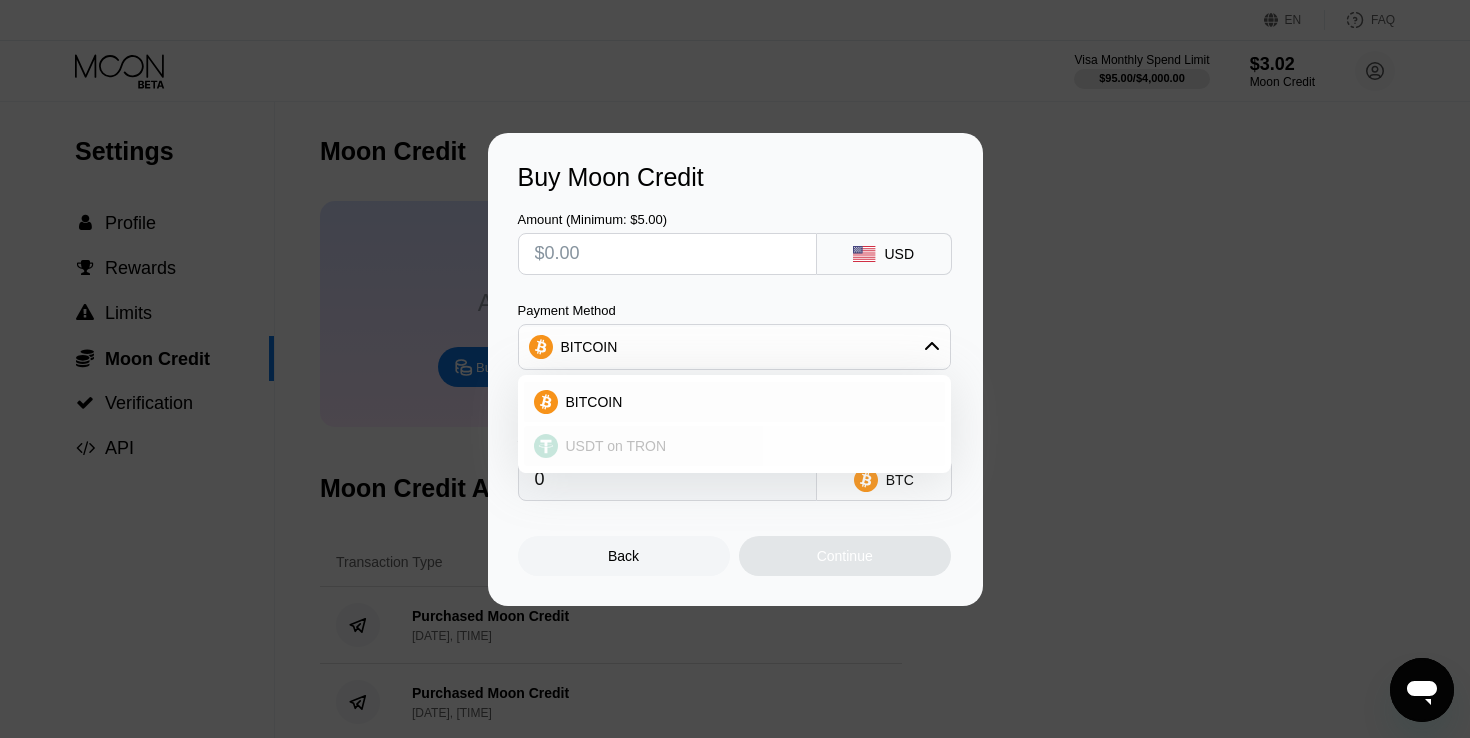 click on "USDT on TRON" at bounding box center (734, 446) 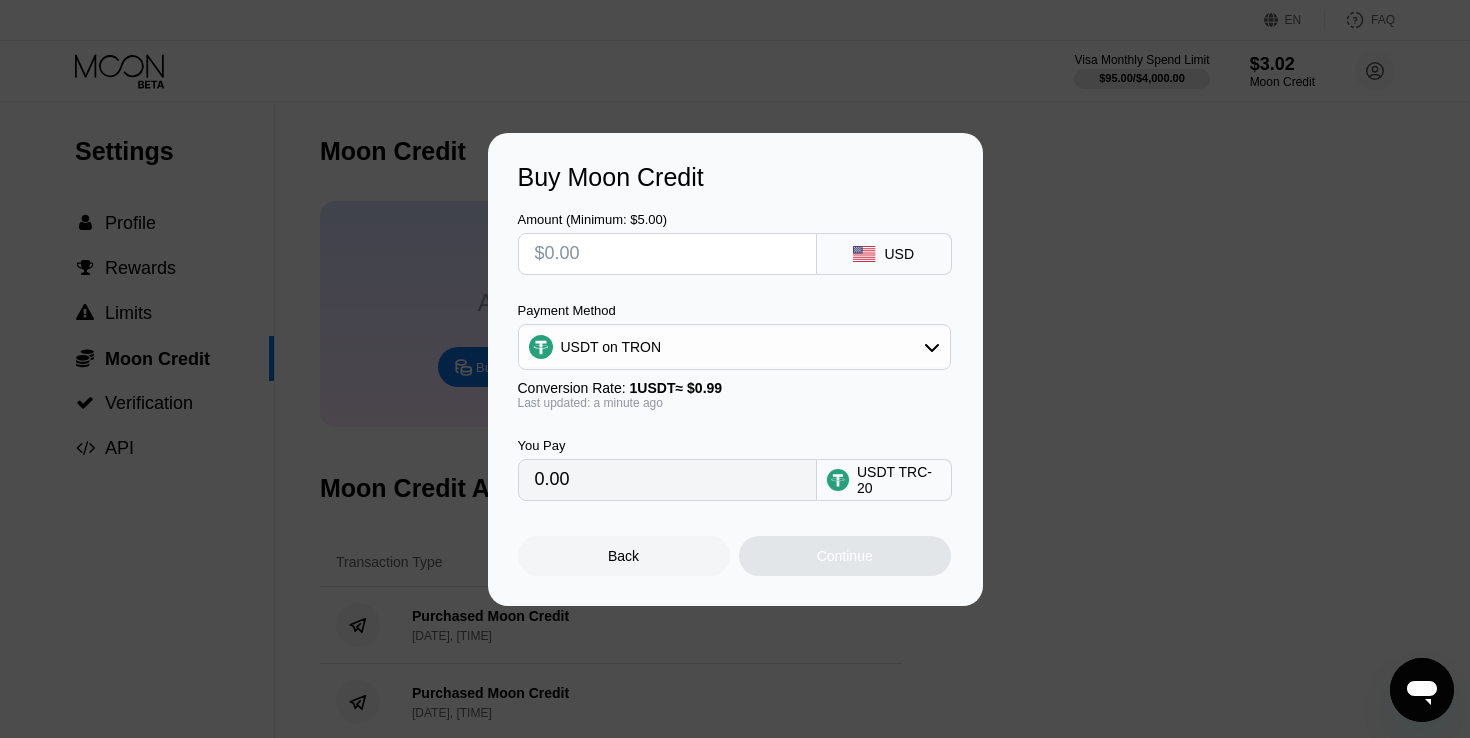 click at bounding box center (667, 254) 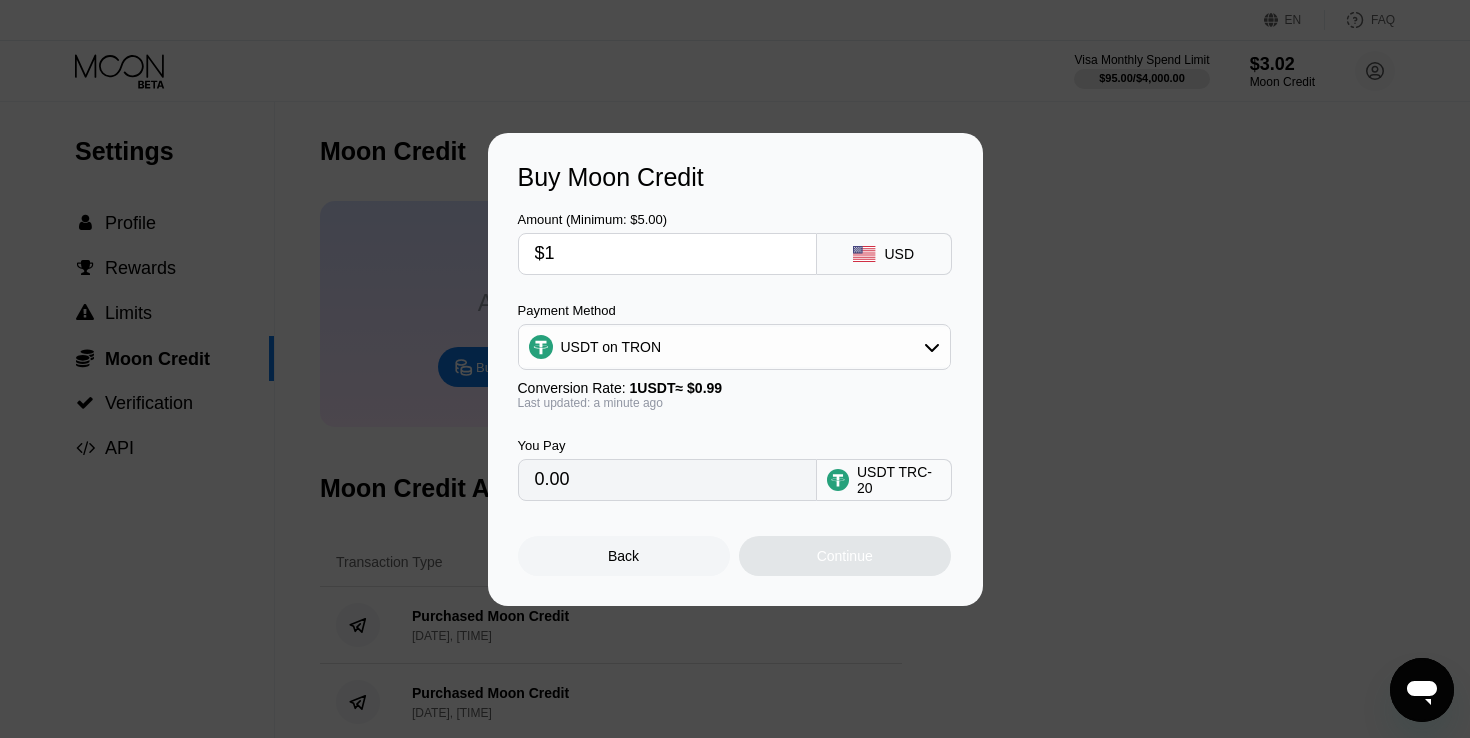 type on "1.01" 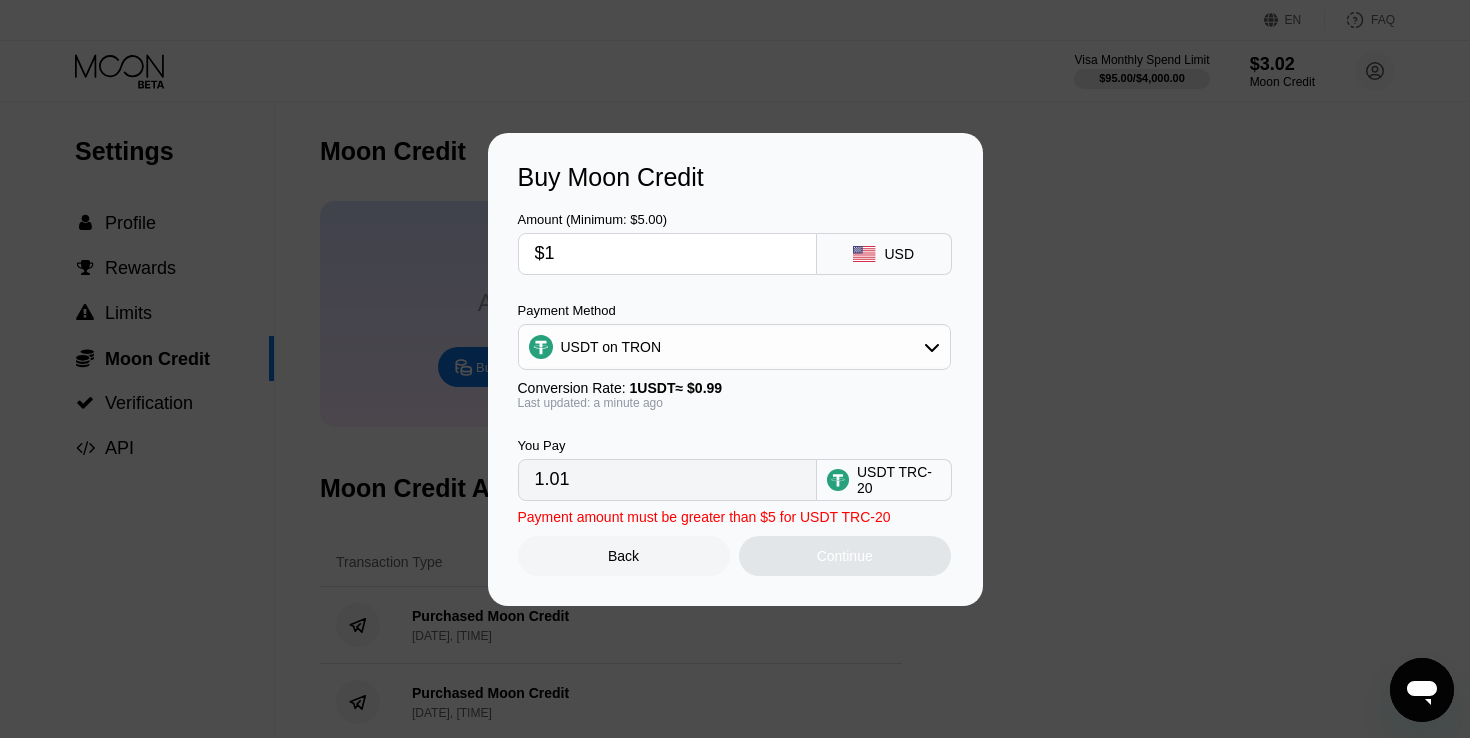 type on "$10" 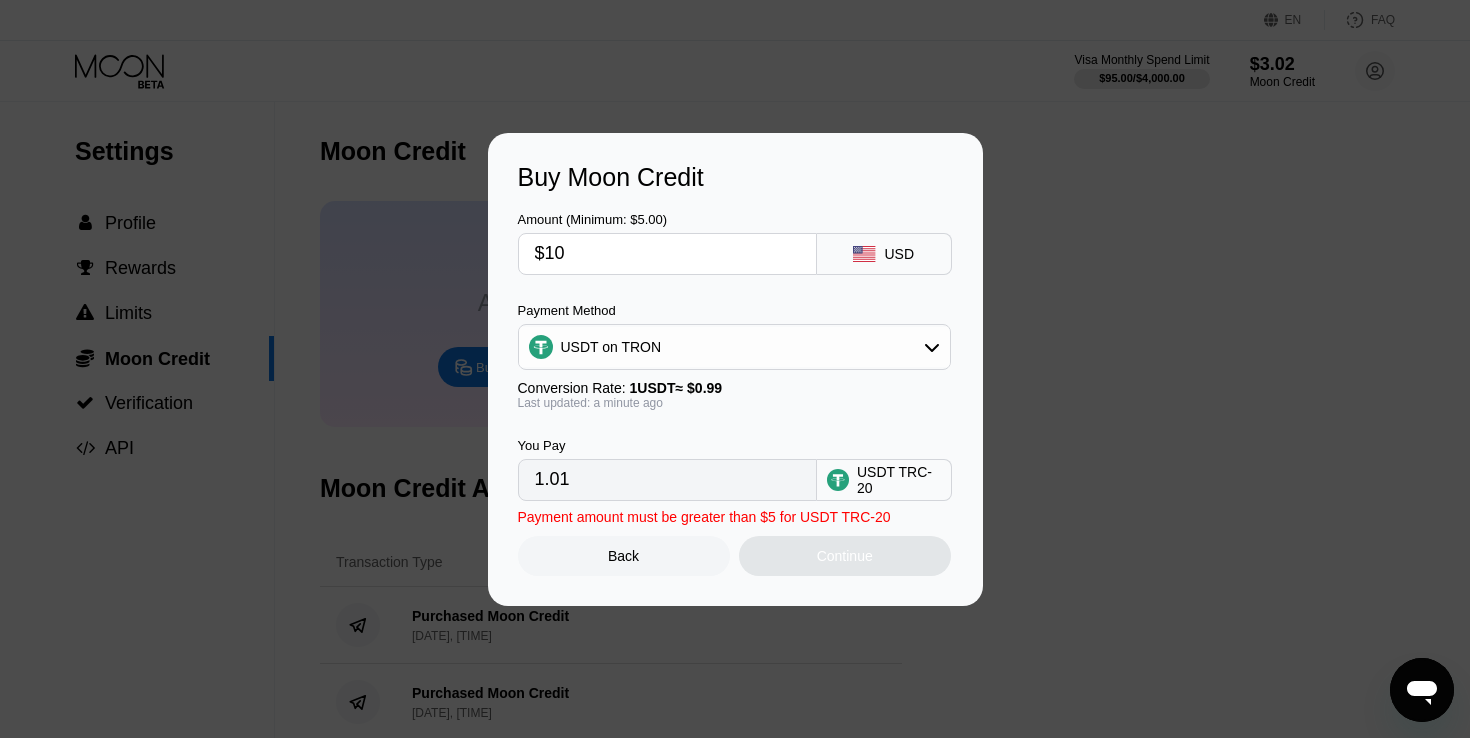 type on "10.10" 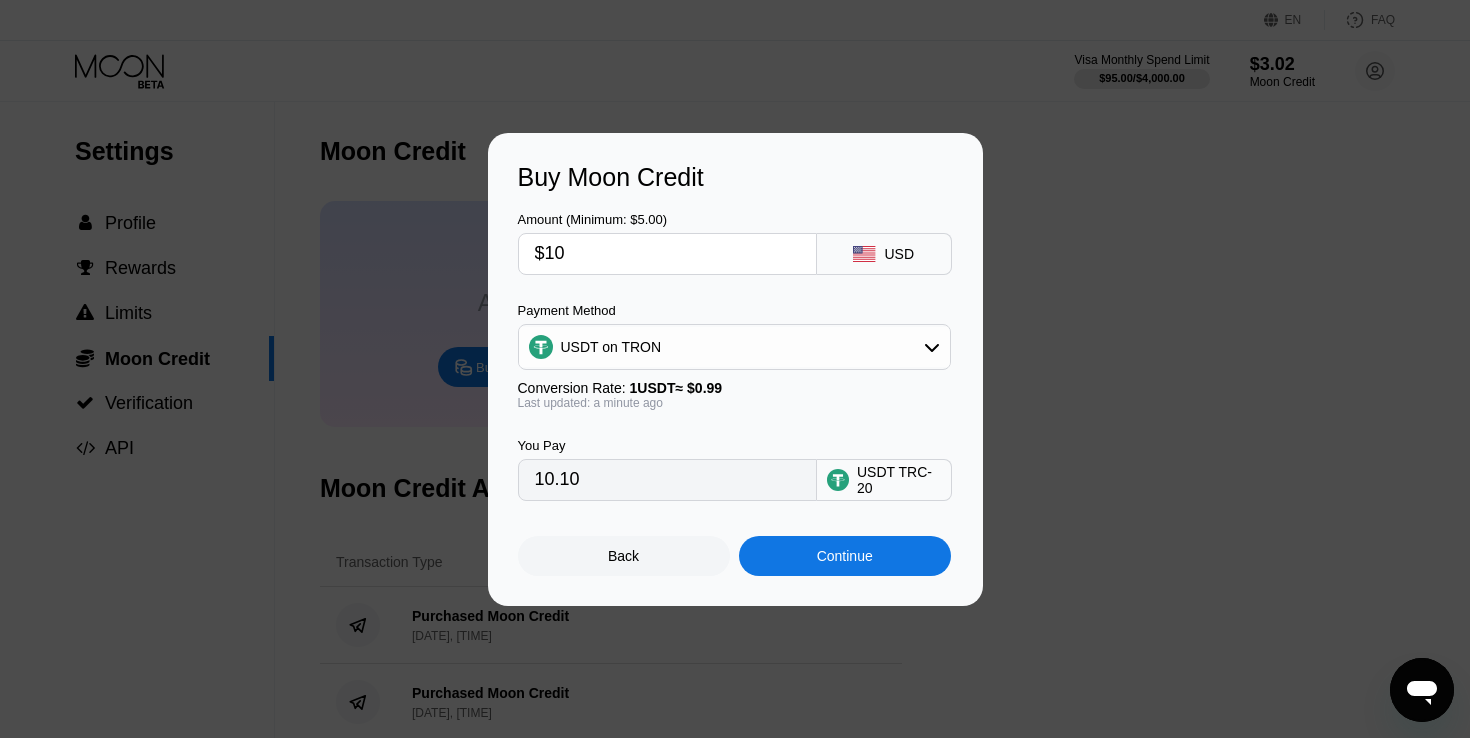 type on "$1" 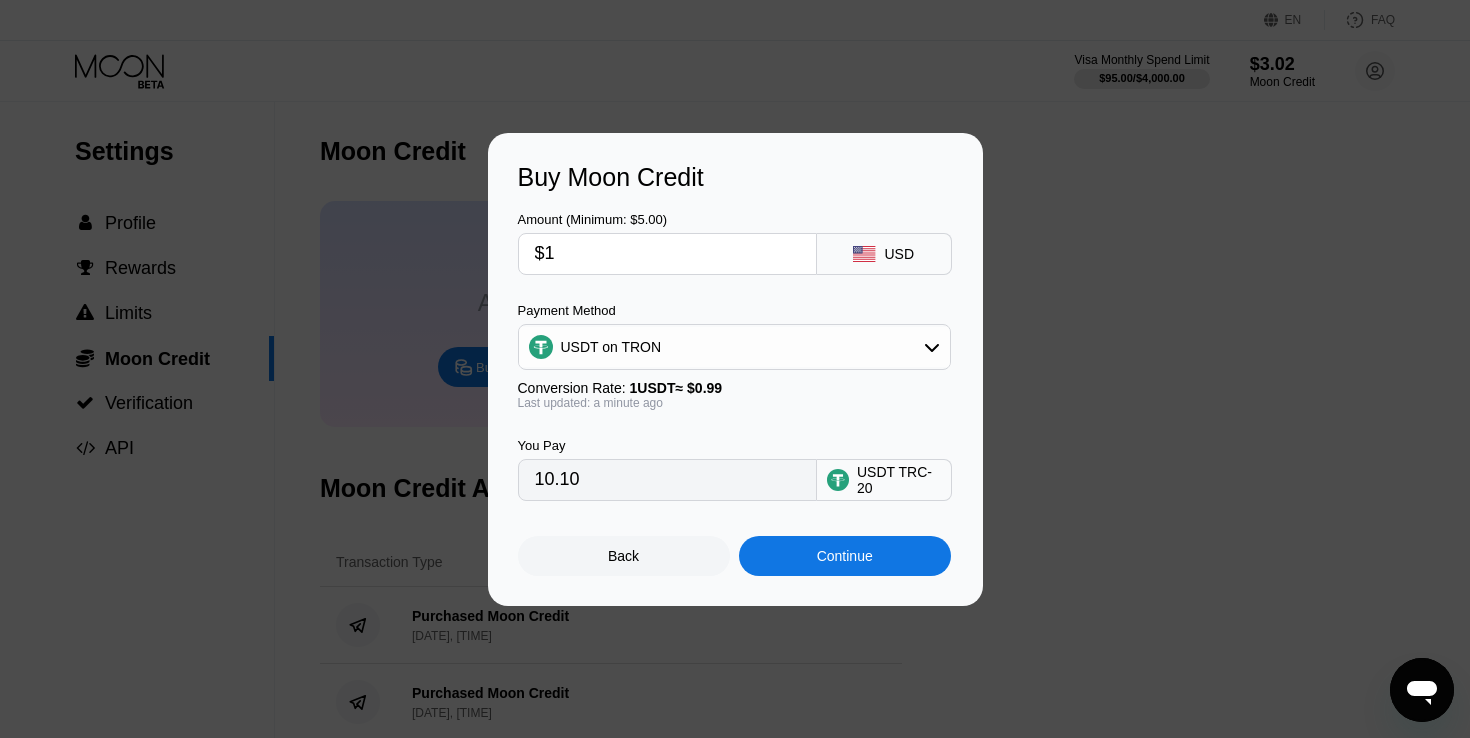 type on "1.01" 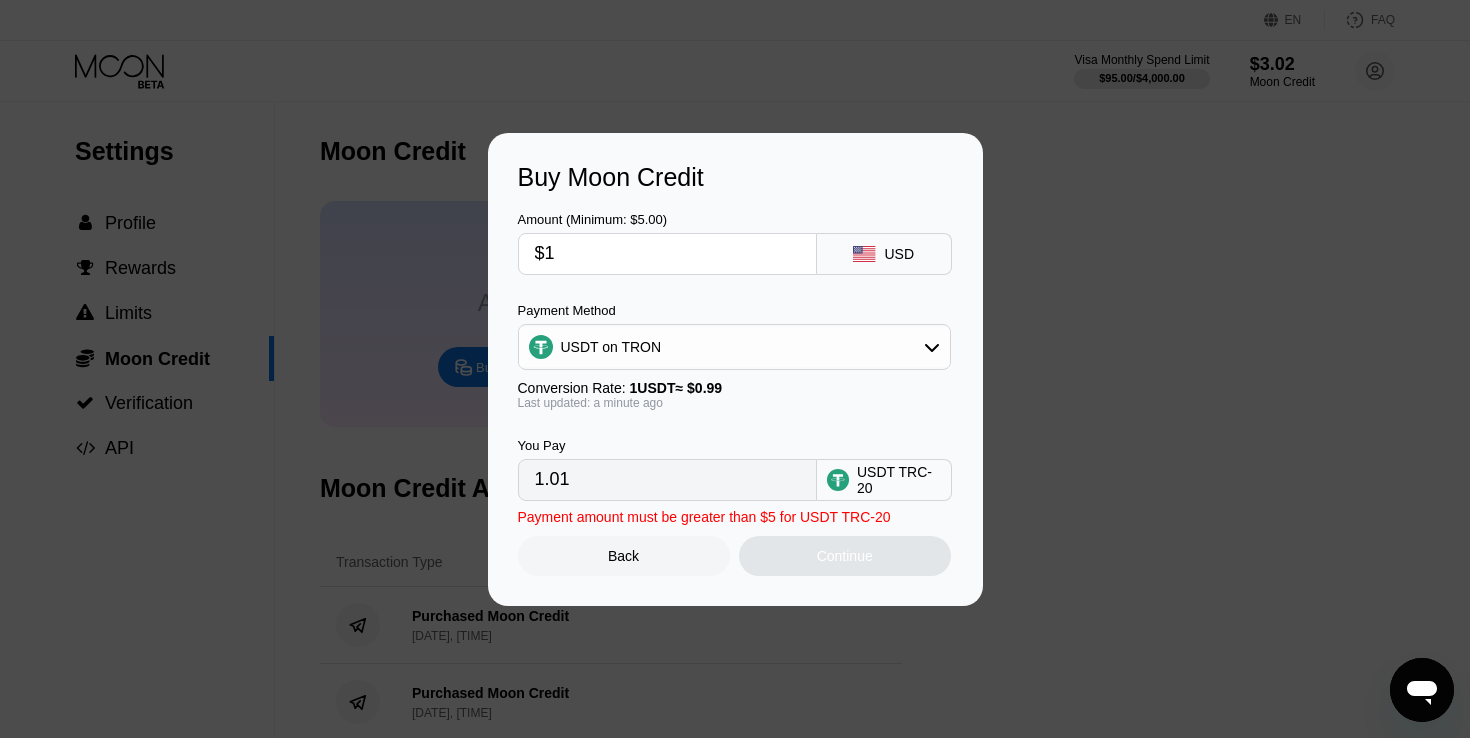 type 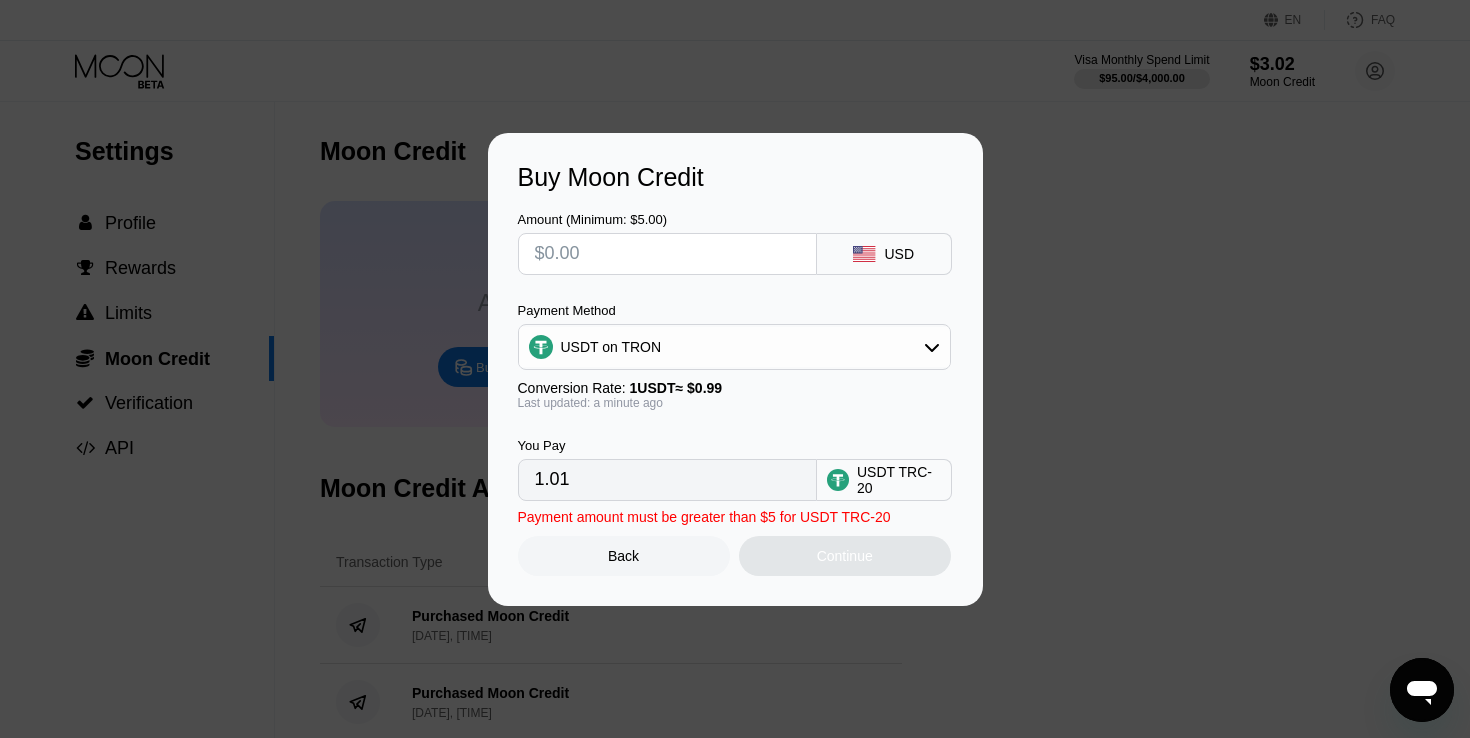 type on "0.00" 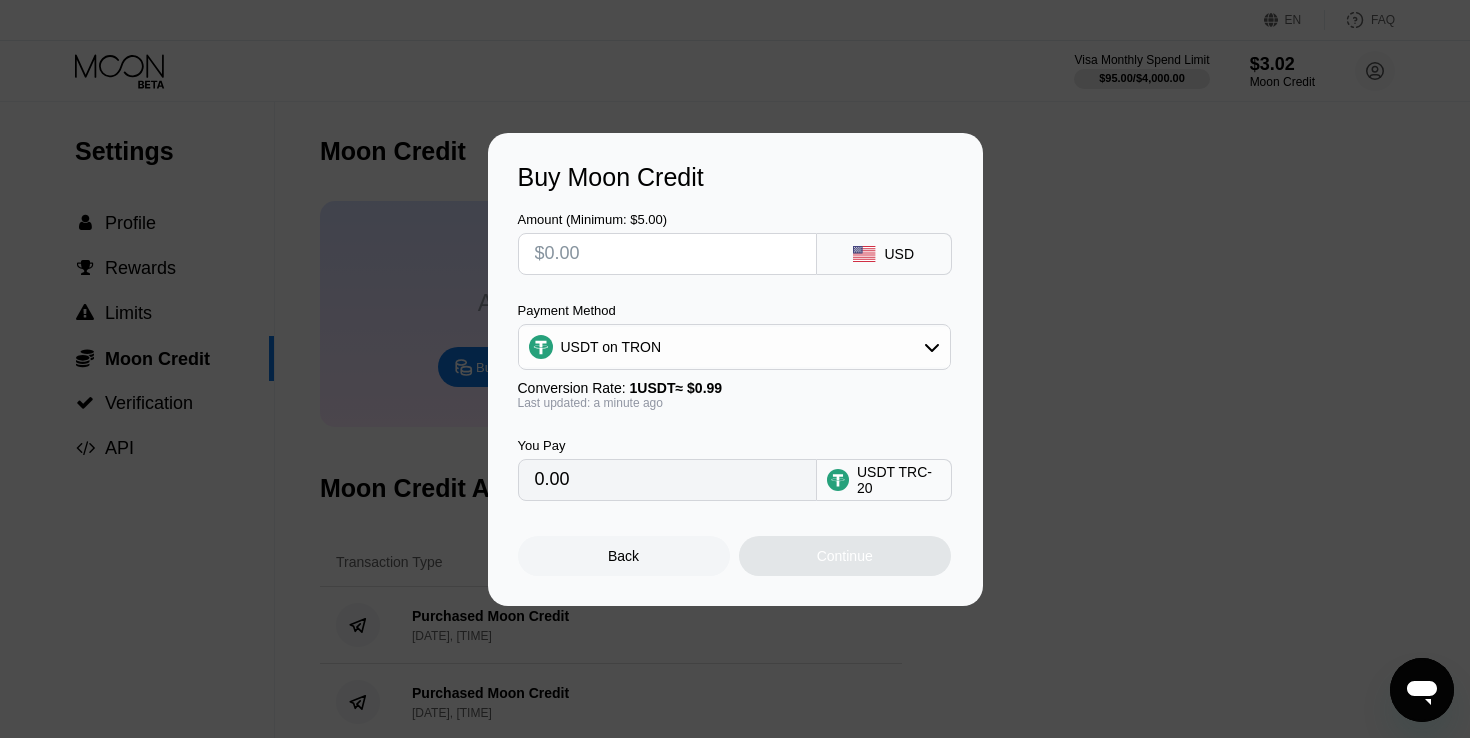 type on "$2" 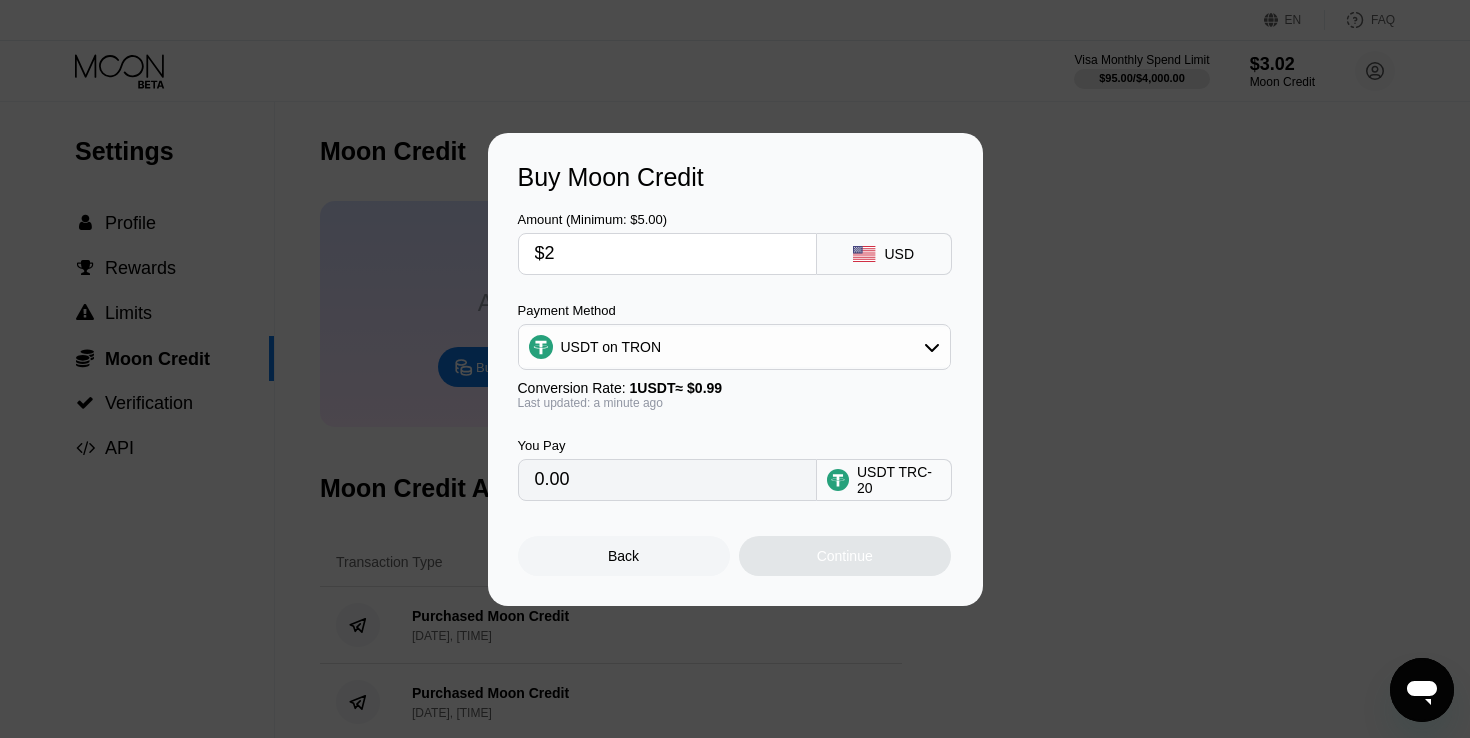type on "2.02" 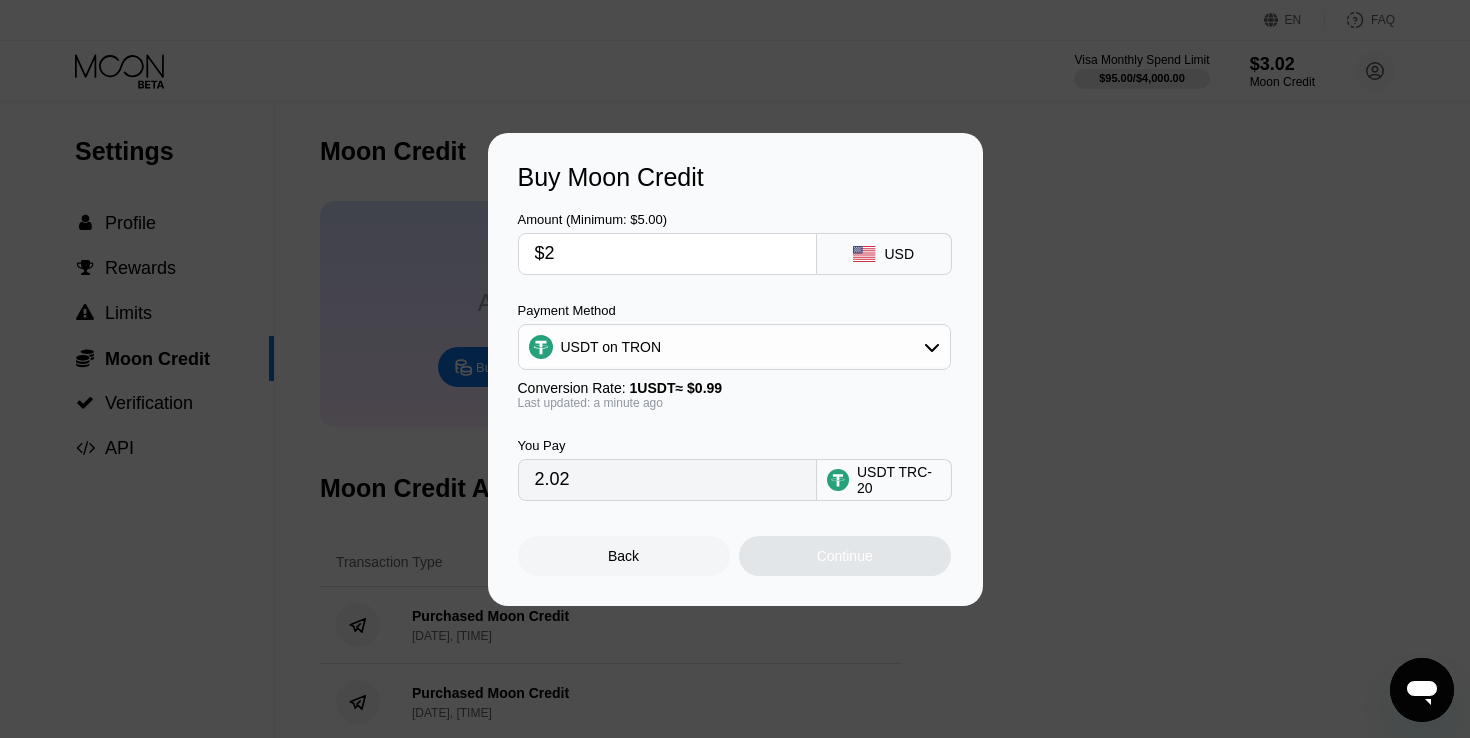 type on "$29" 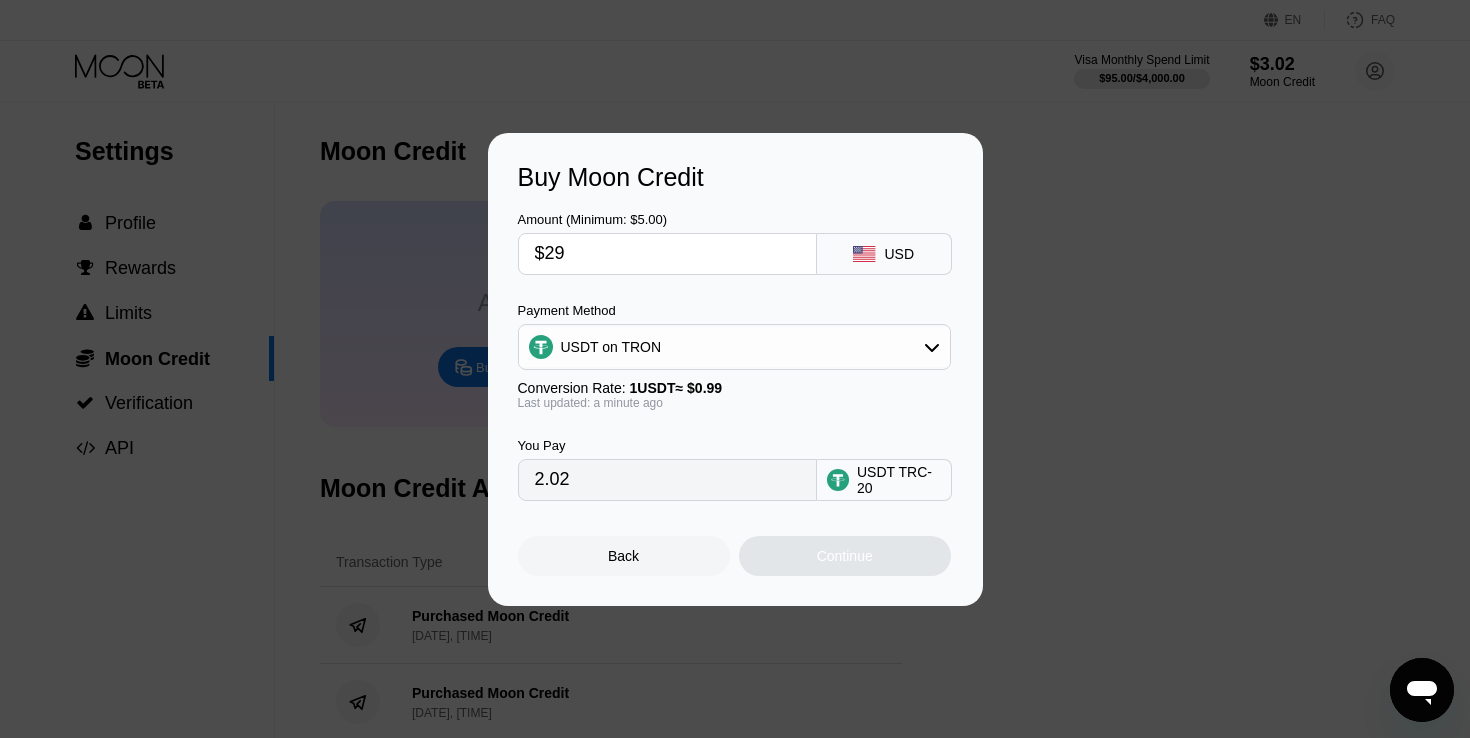 type on "29.29" 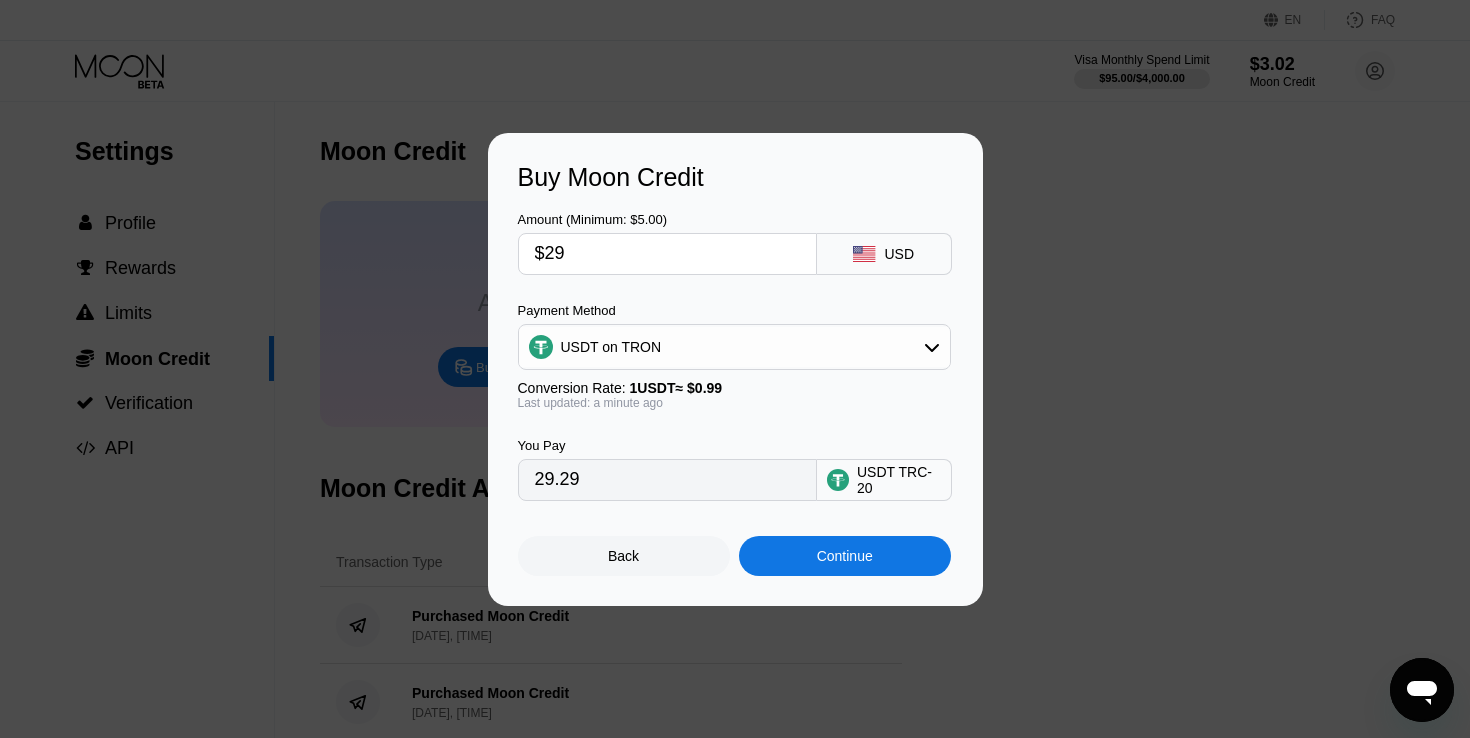 type on "$29" 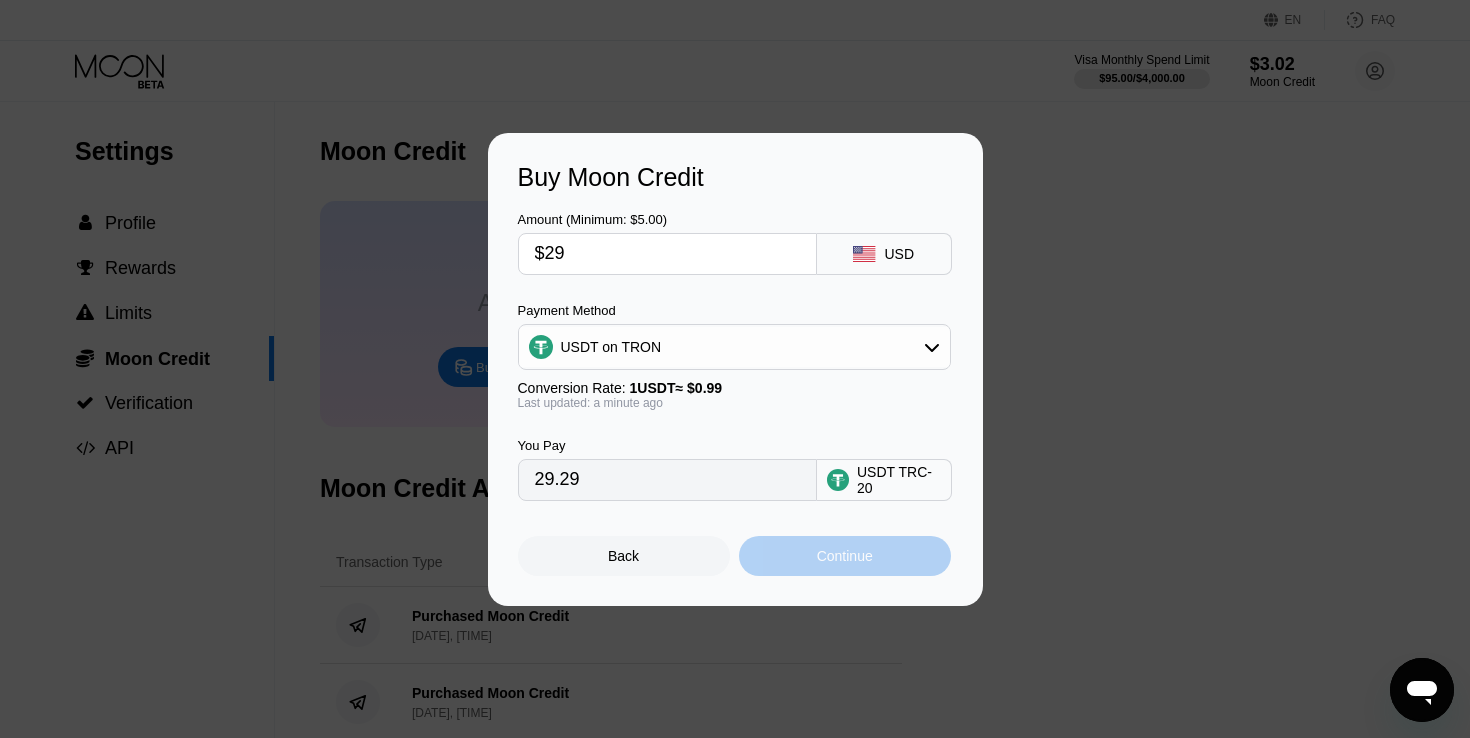 click on "Continue" at bounding box center (845, 556) 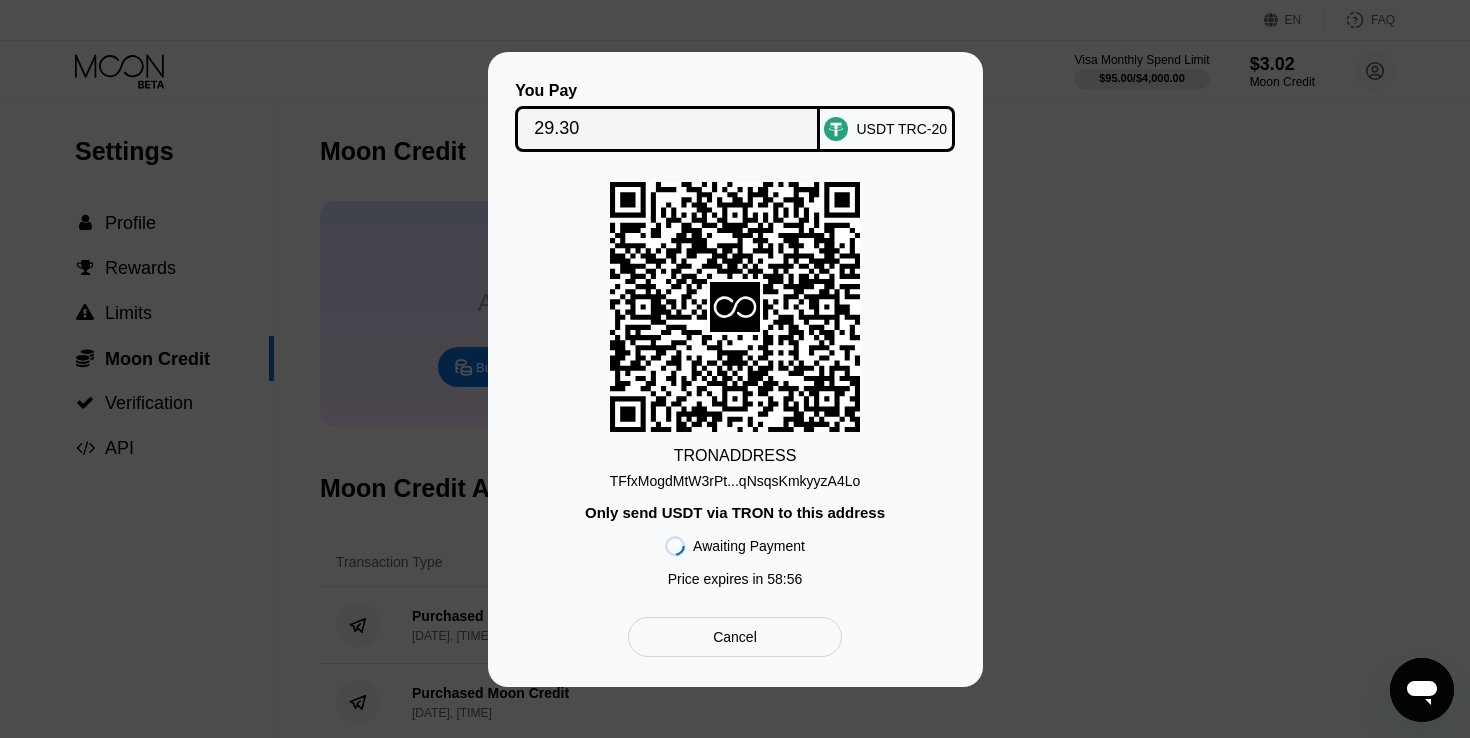 click on "Cancel" at bounding box center (735, 637) 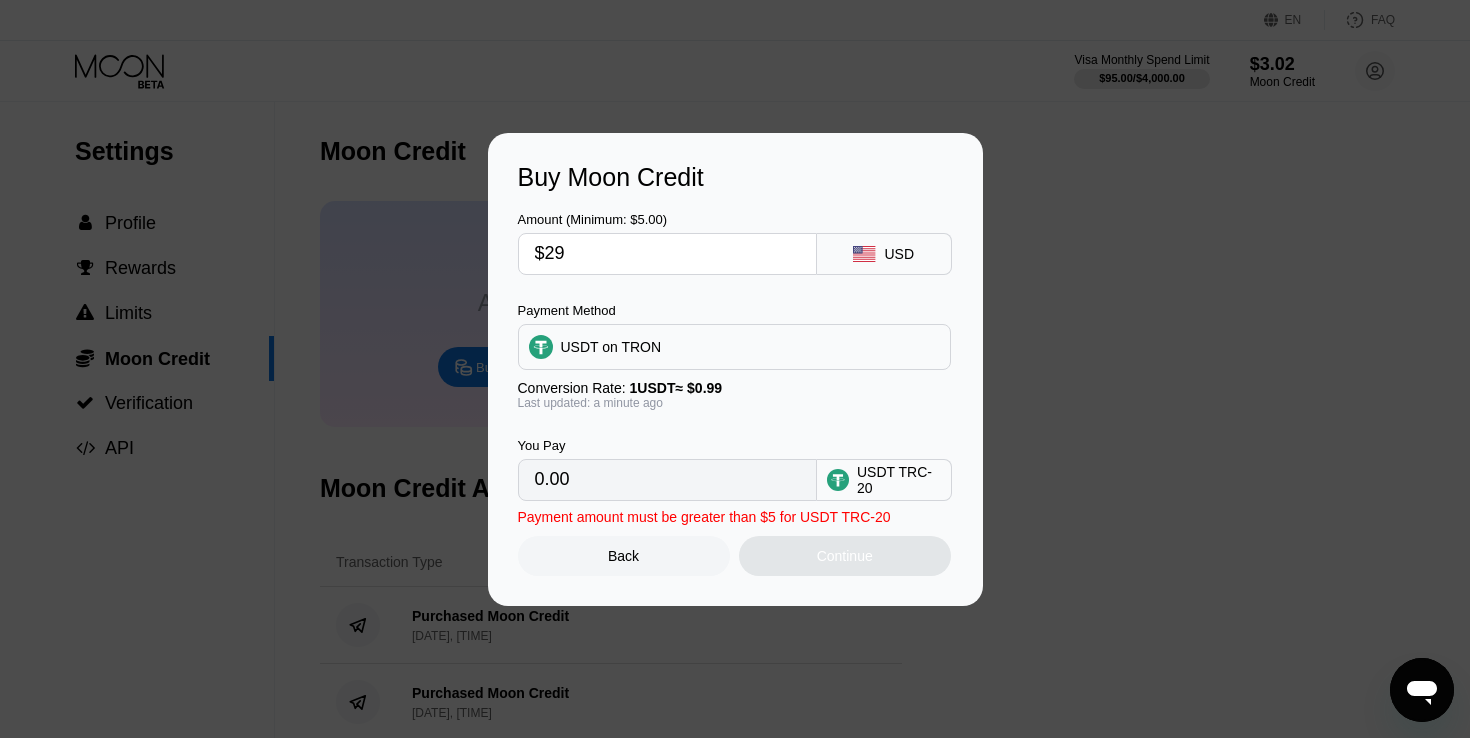 type on "29.29" 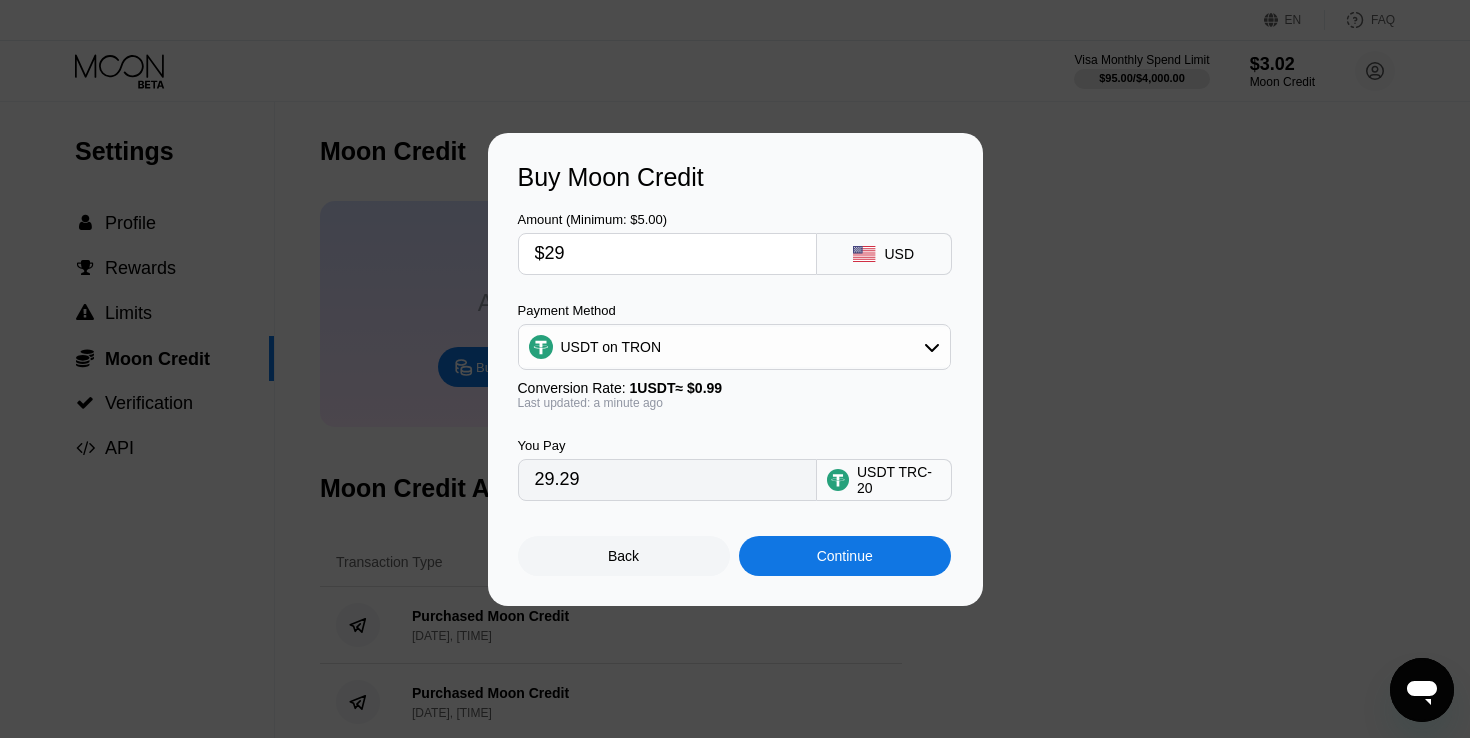 click on "29.29" at bounding box center [667, 480] 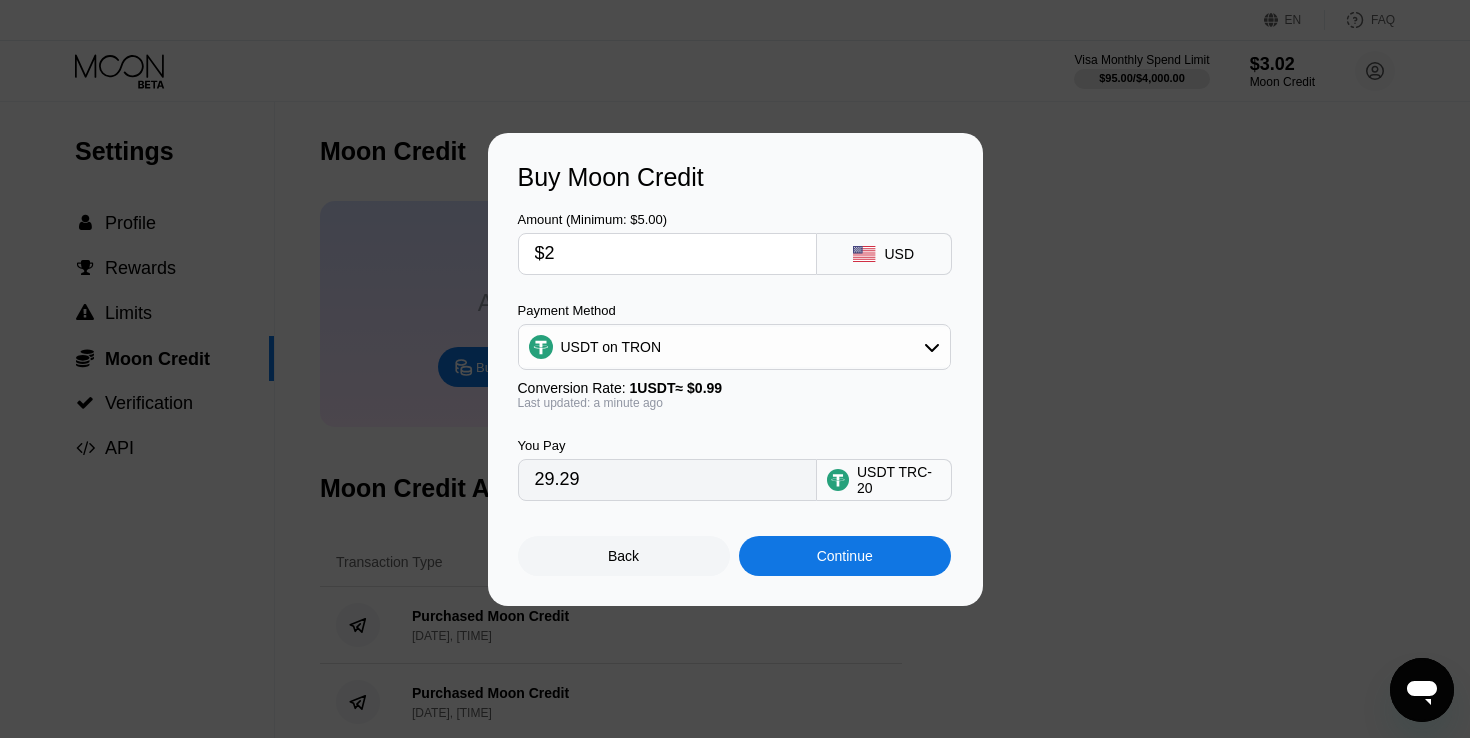 type on "2.02" 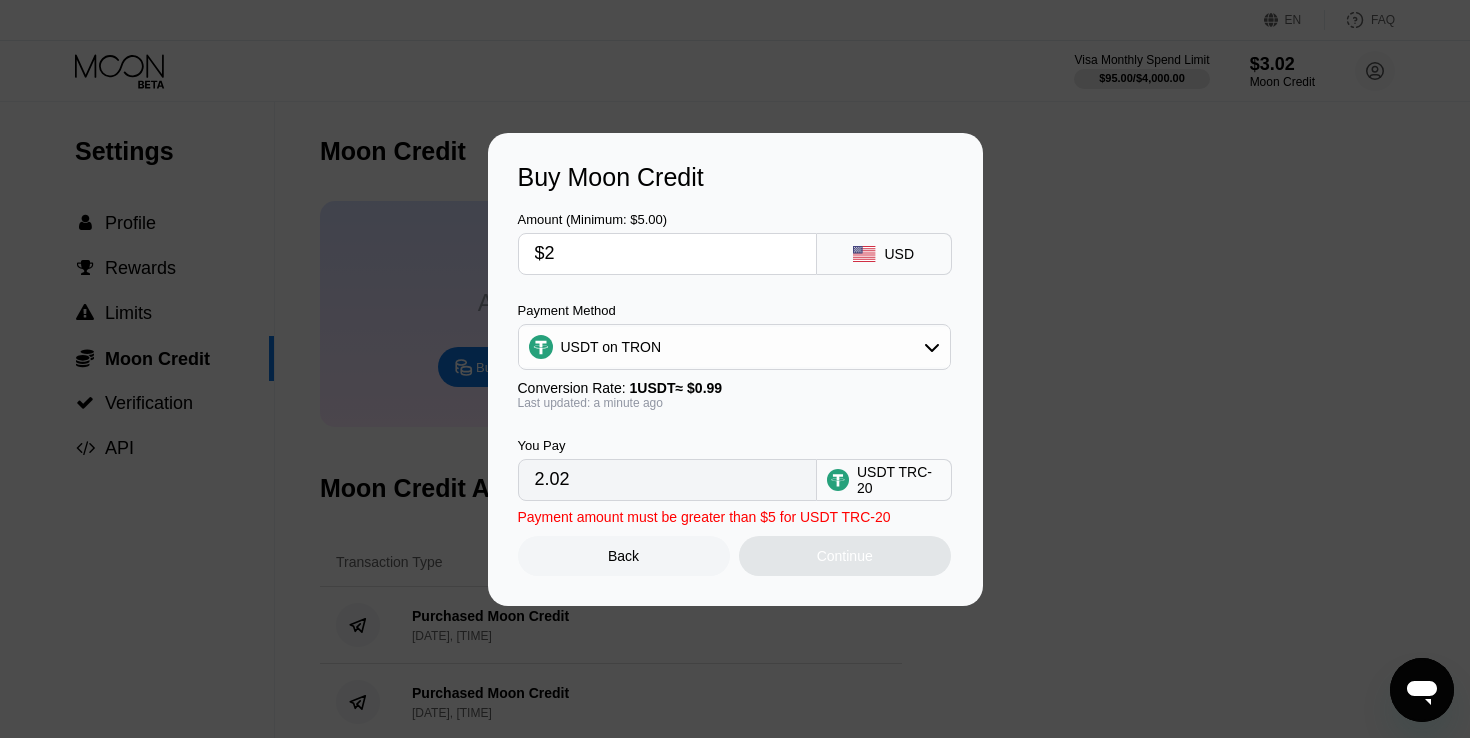 type on "$28" 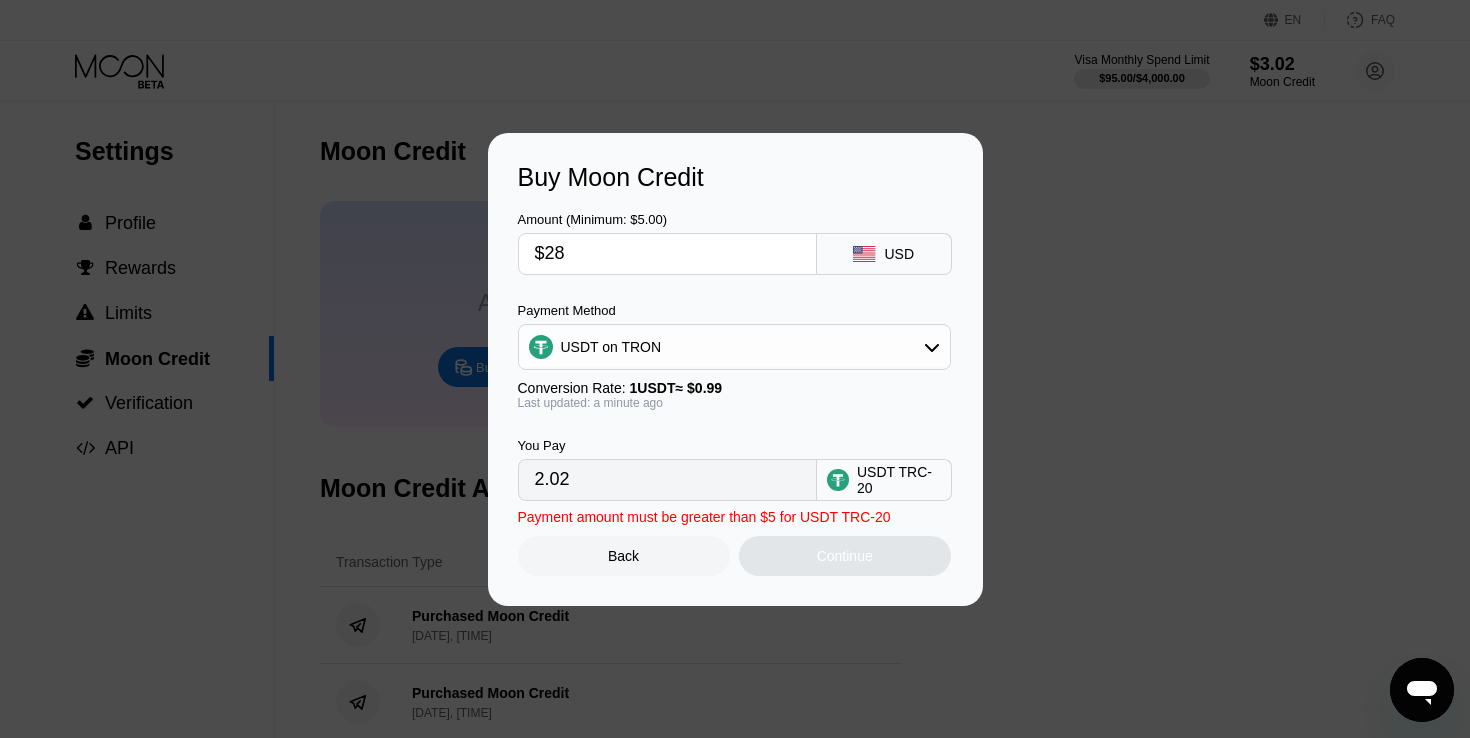 type on "28.28" 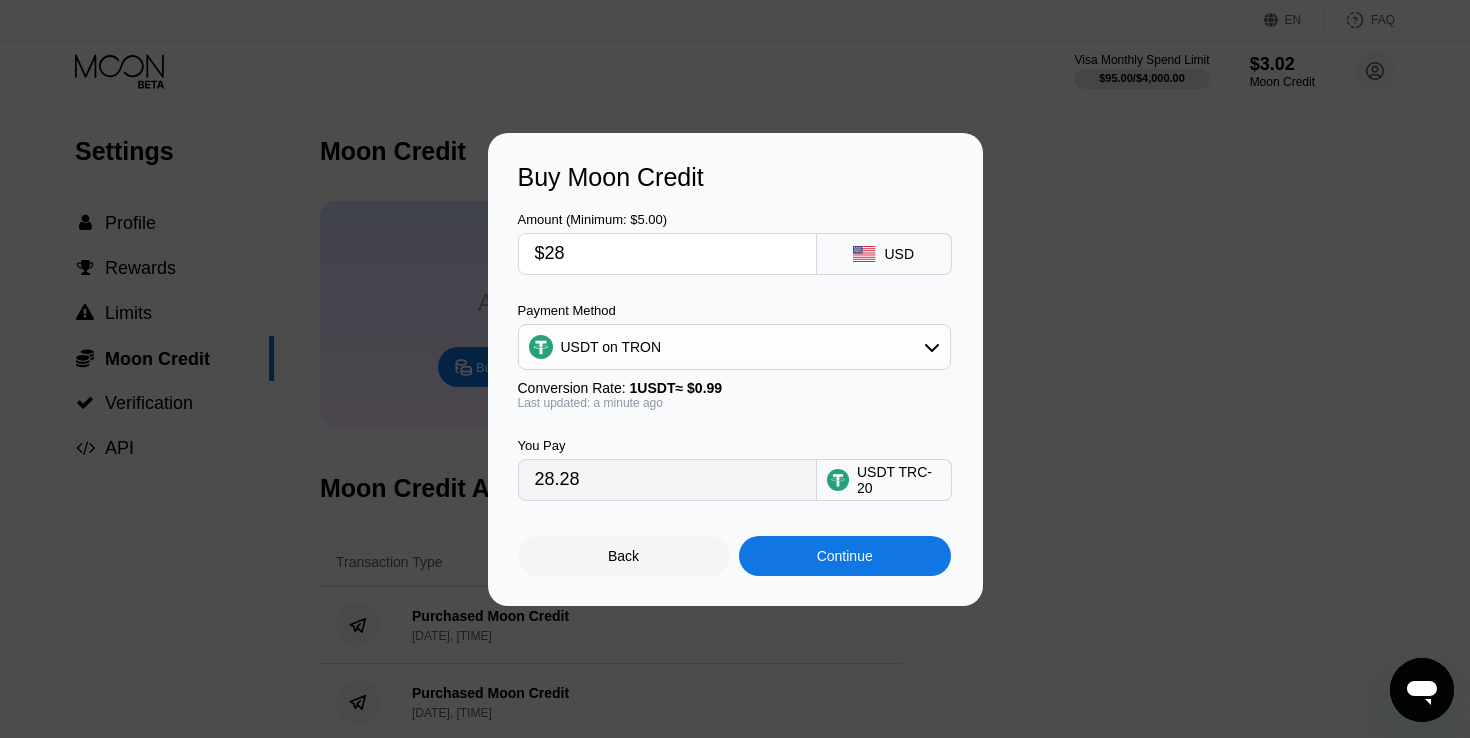 type on "$28" 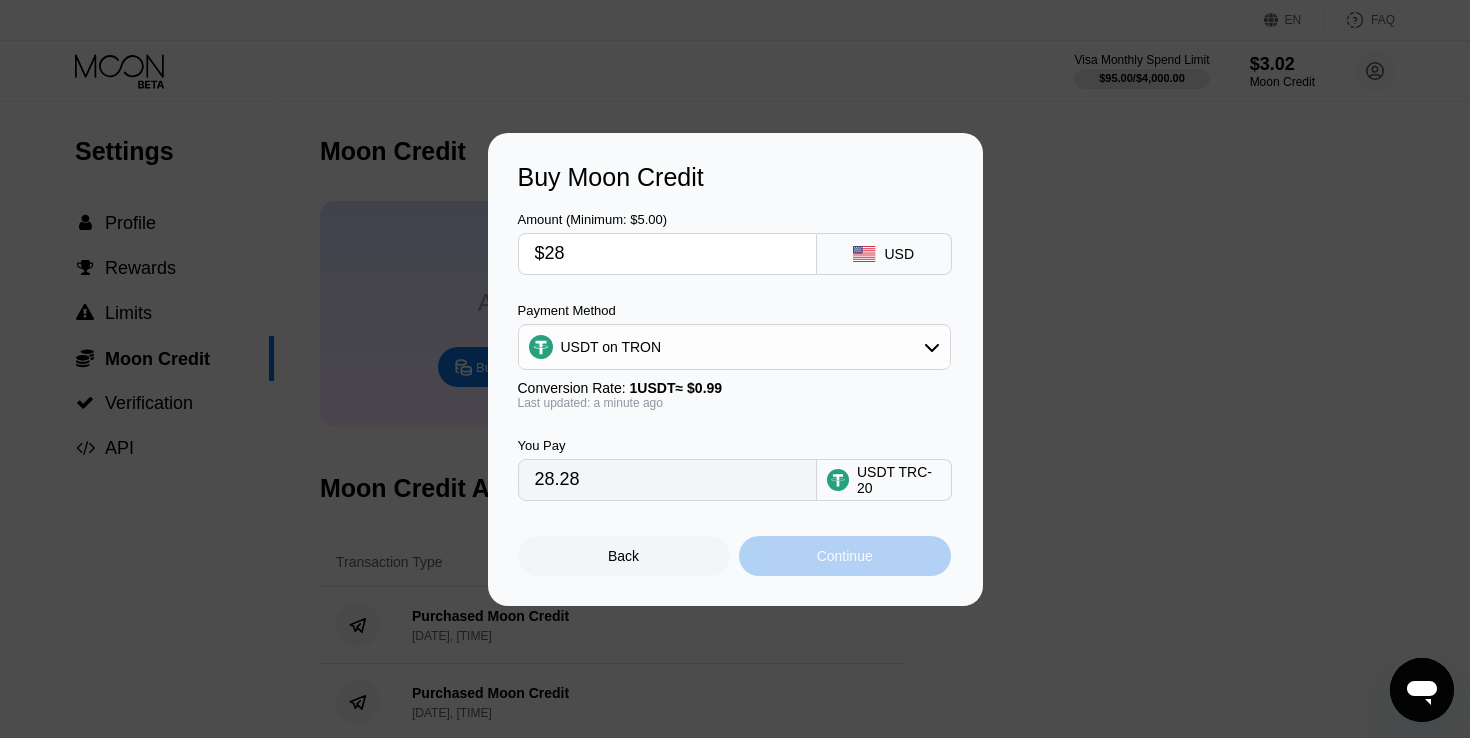 click on "Continue" at bounding box center (845, 556) 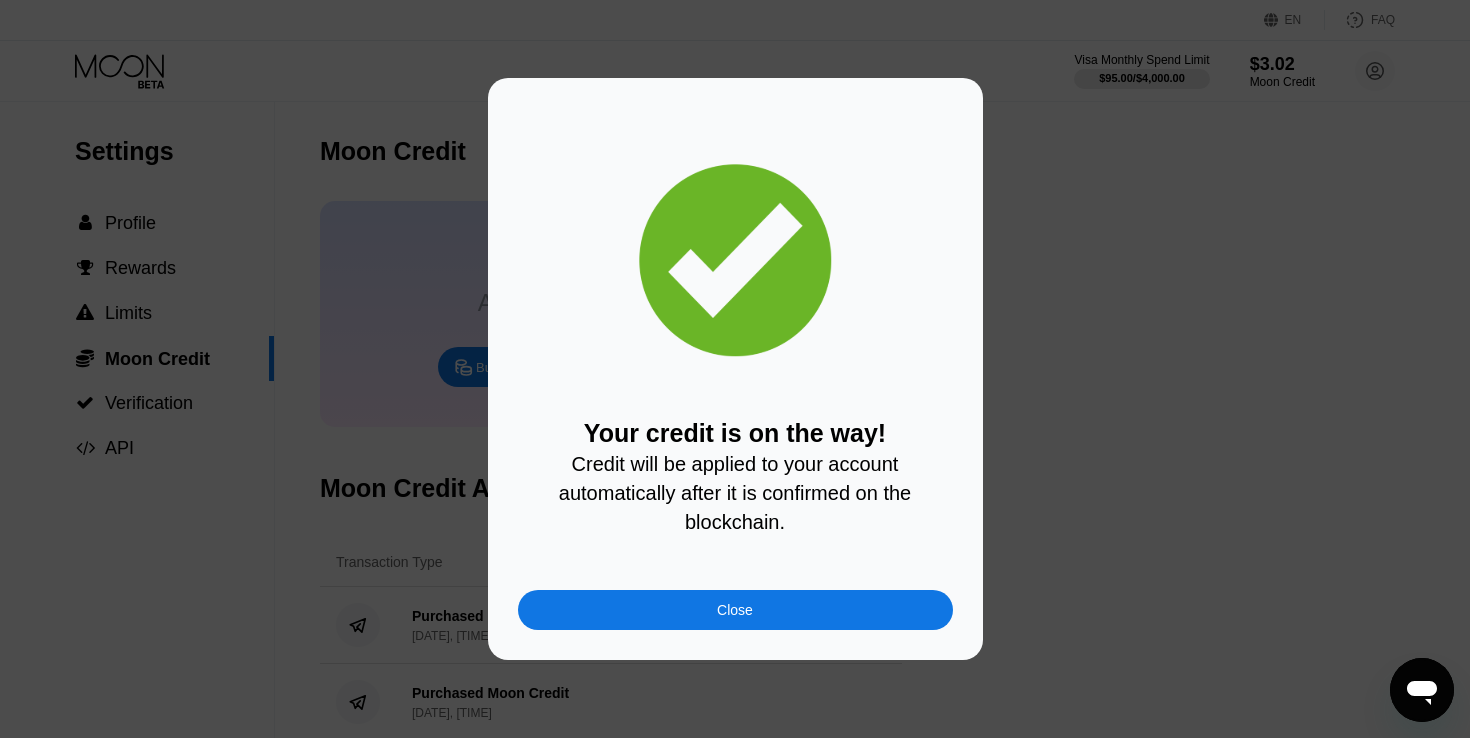 click on "Close" at bounding box center (735, 610) 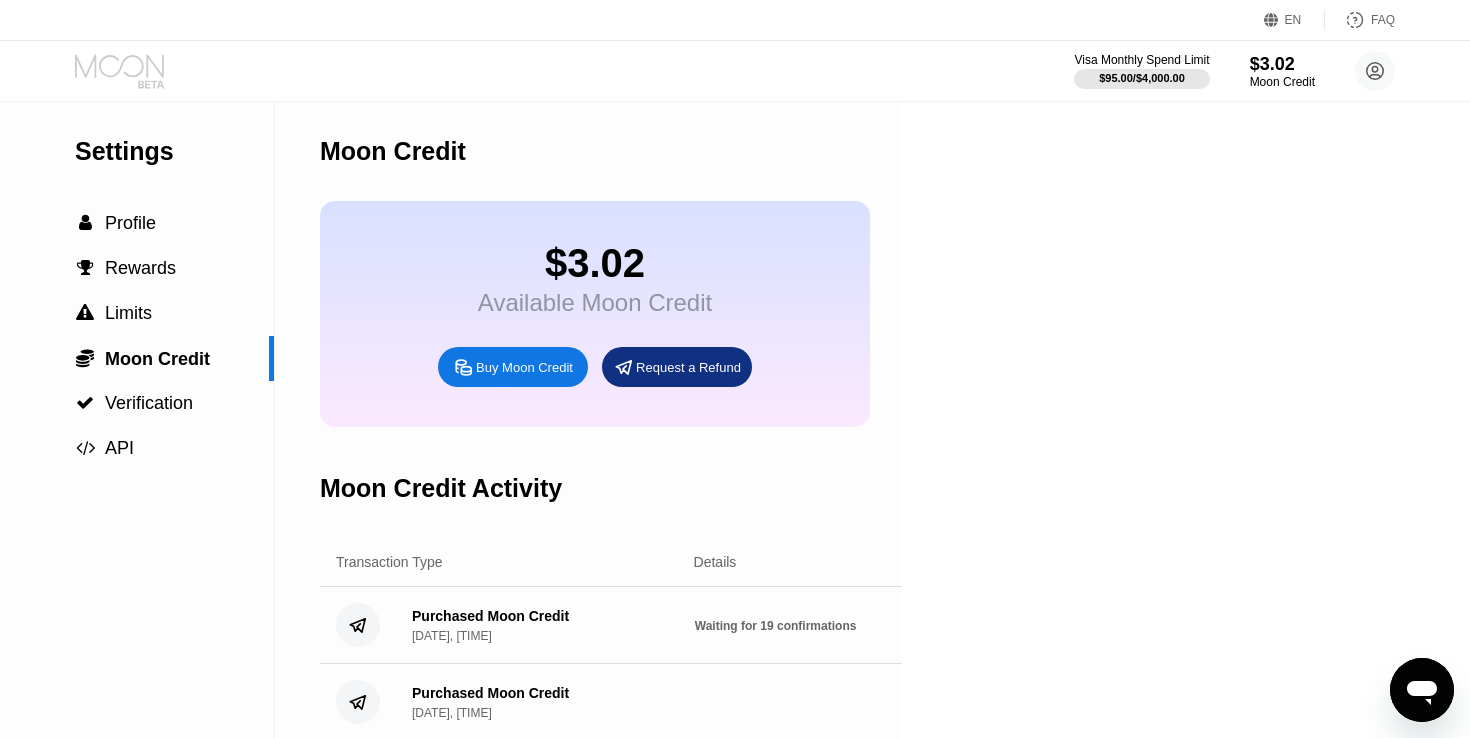 click 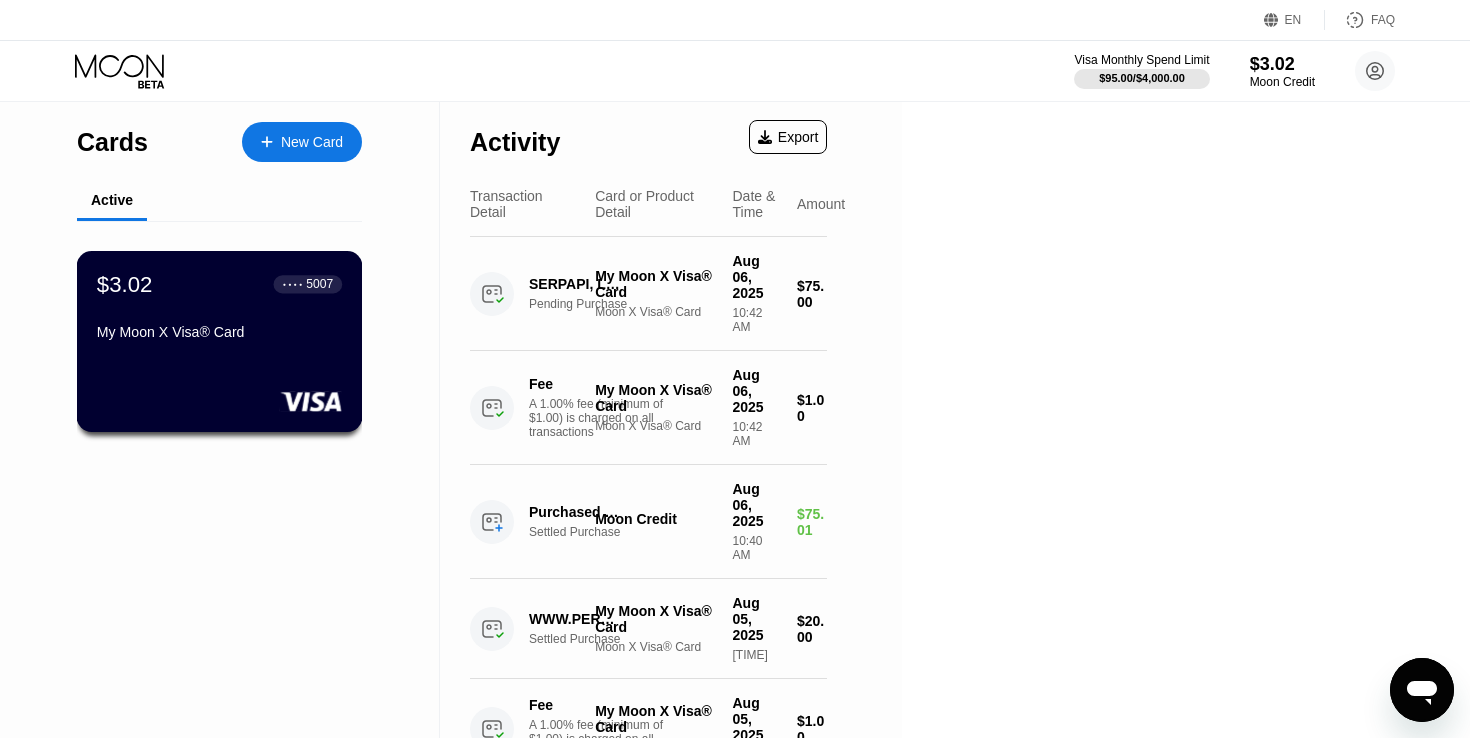 click on "$3.02 ● ● ● ● 5007" at bounding box center [219, 284] 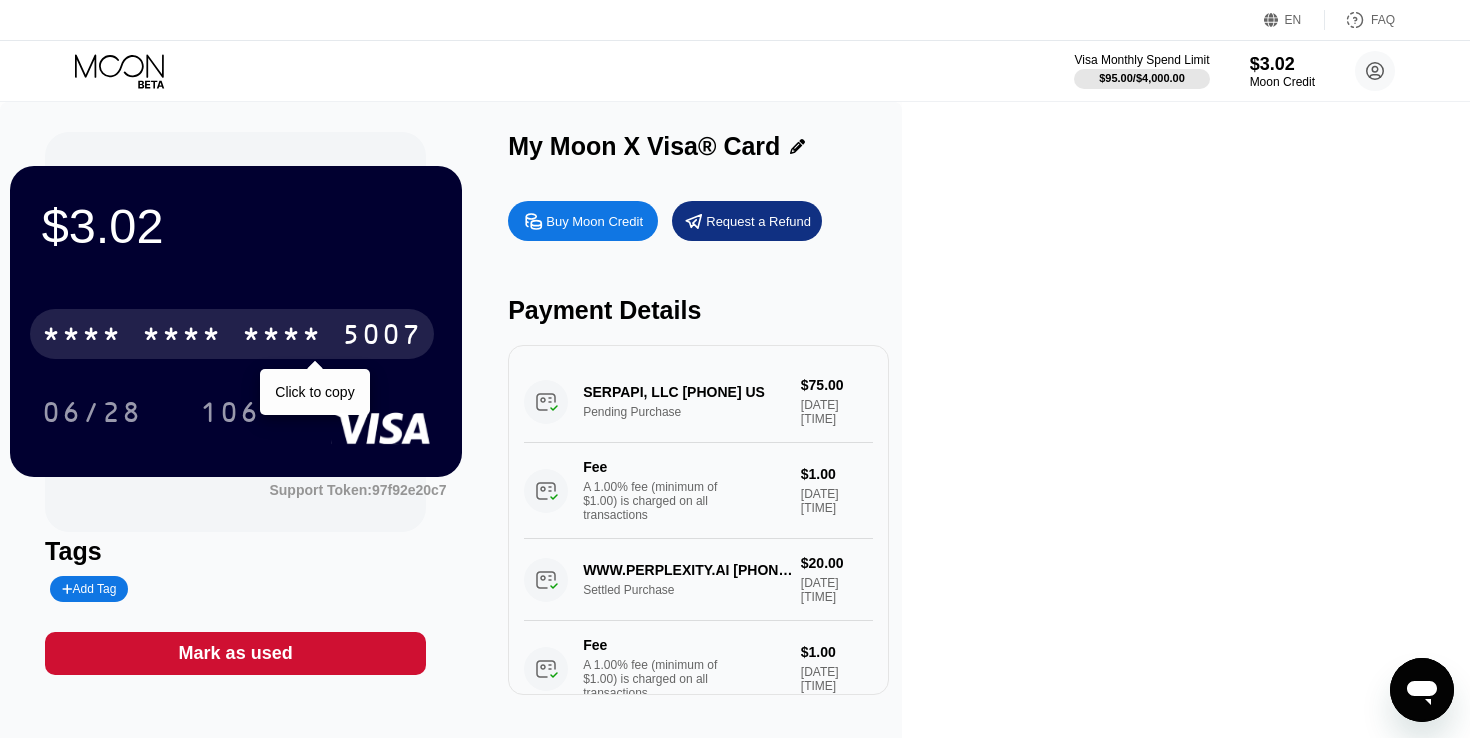 click on "5007" at bounding box center [382, 337] 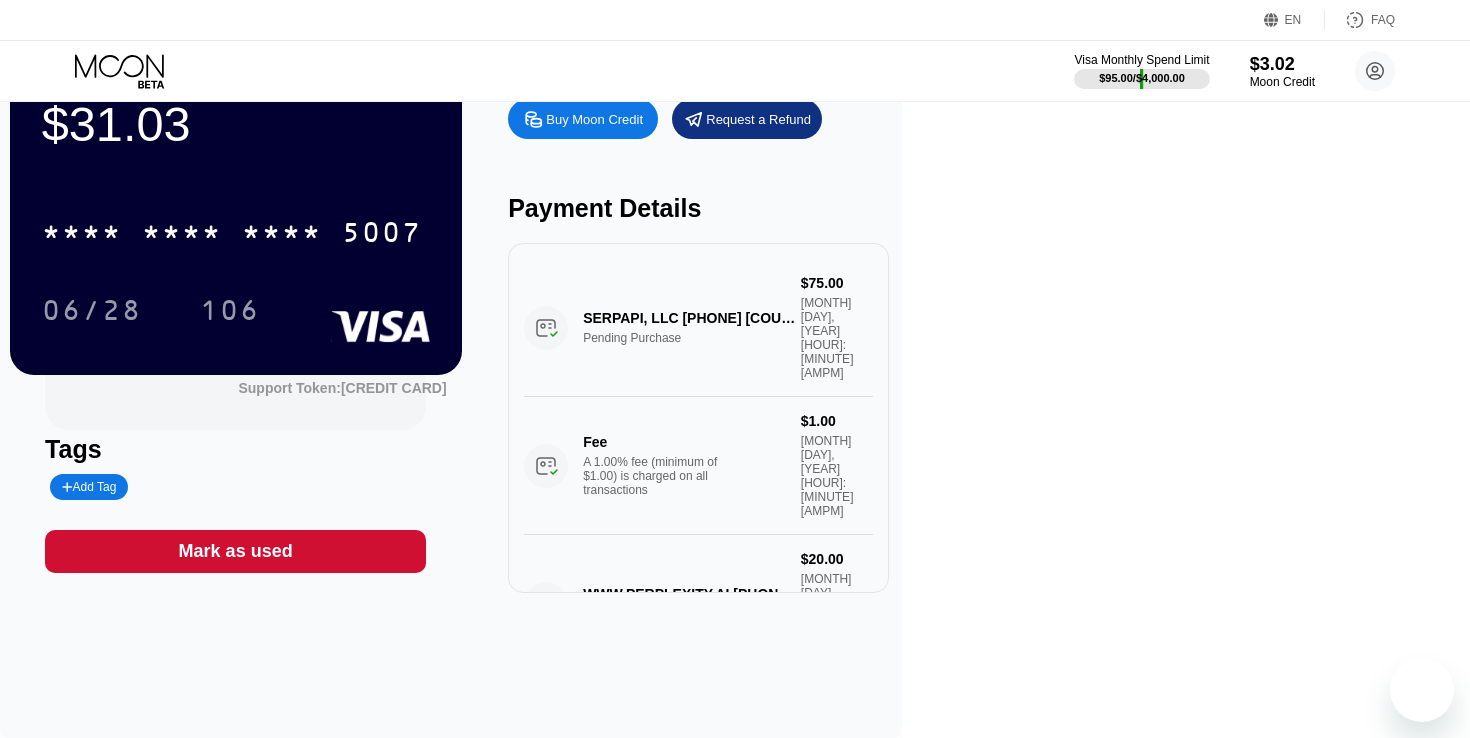 scroll, scrollTop: 0, scrollLeft: 0, axis: both 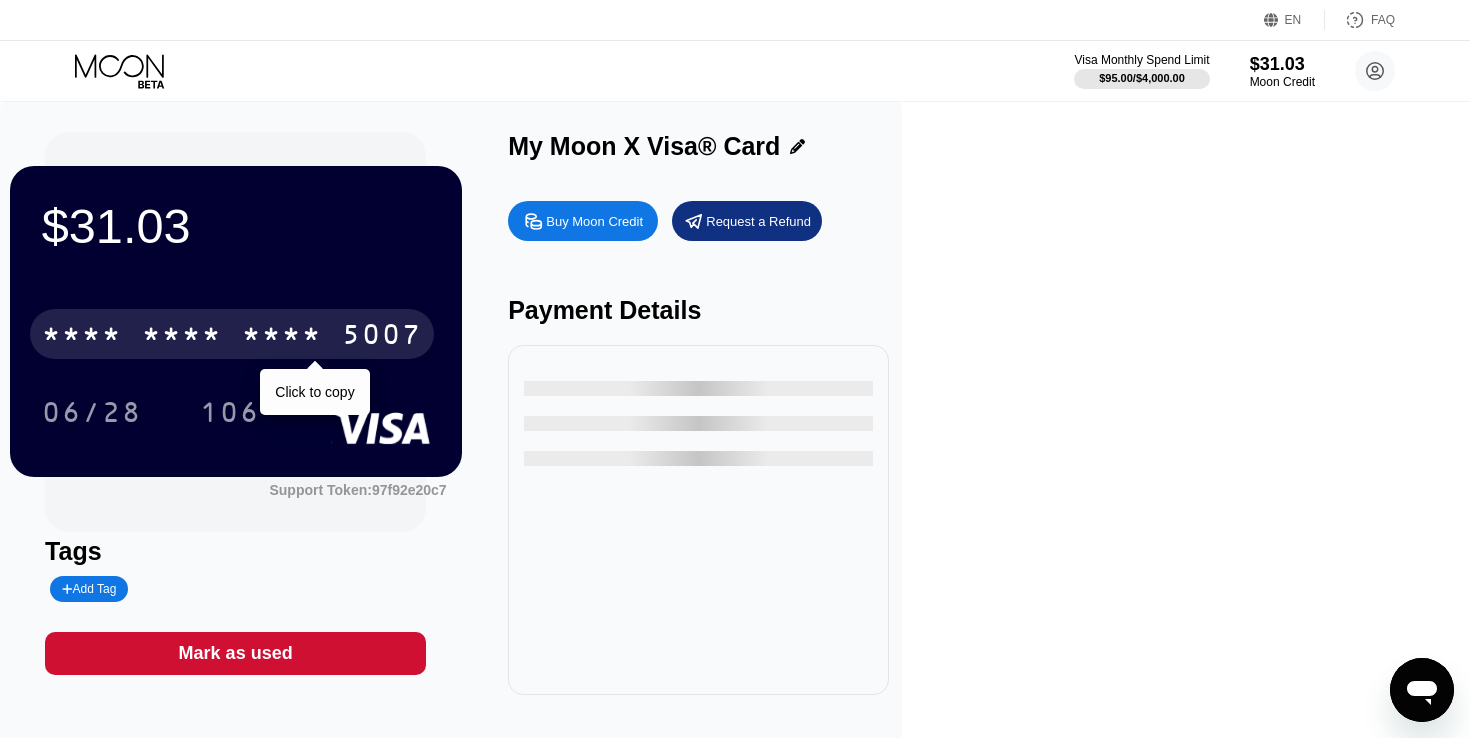 click on "* * * *" at bounding box center [282, 337] 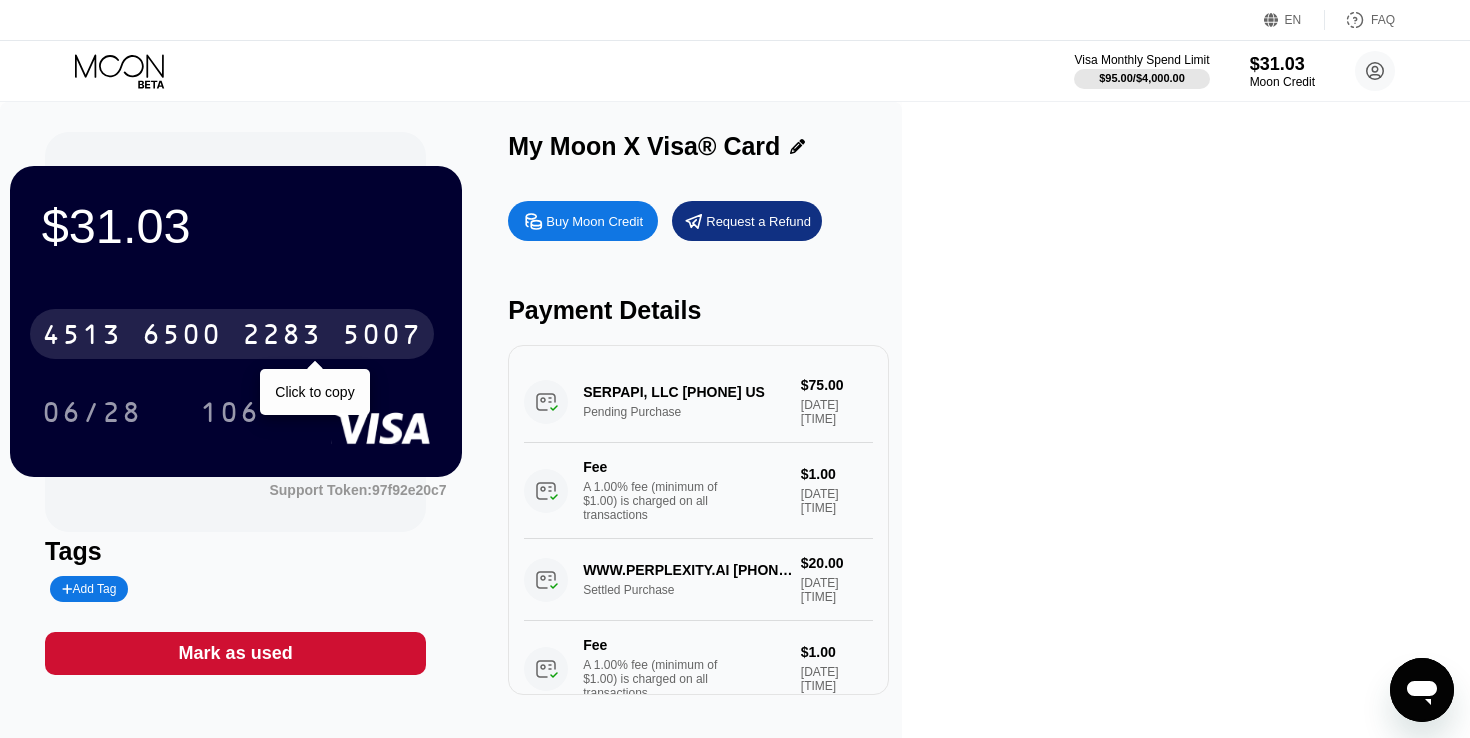 click on "[CARD_NUM] [CARD_NUM]" at bounding box center (232, 334) 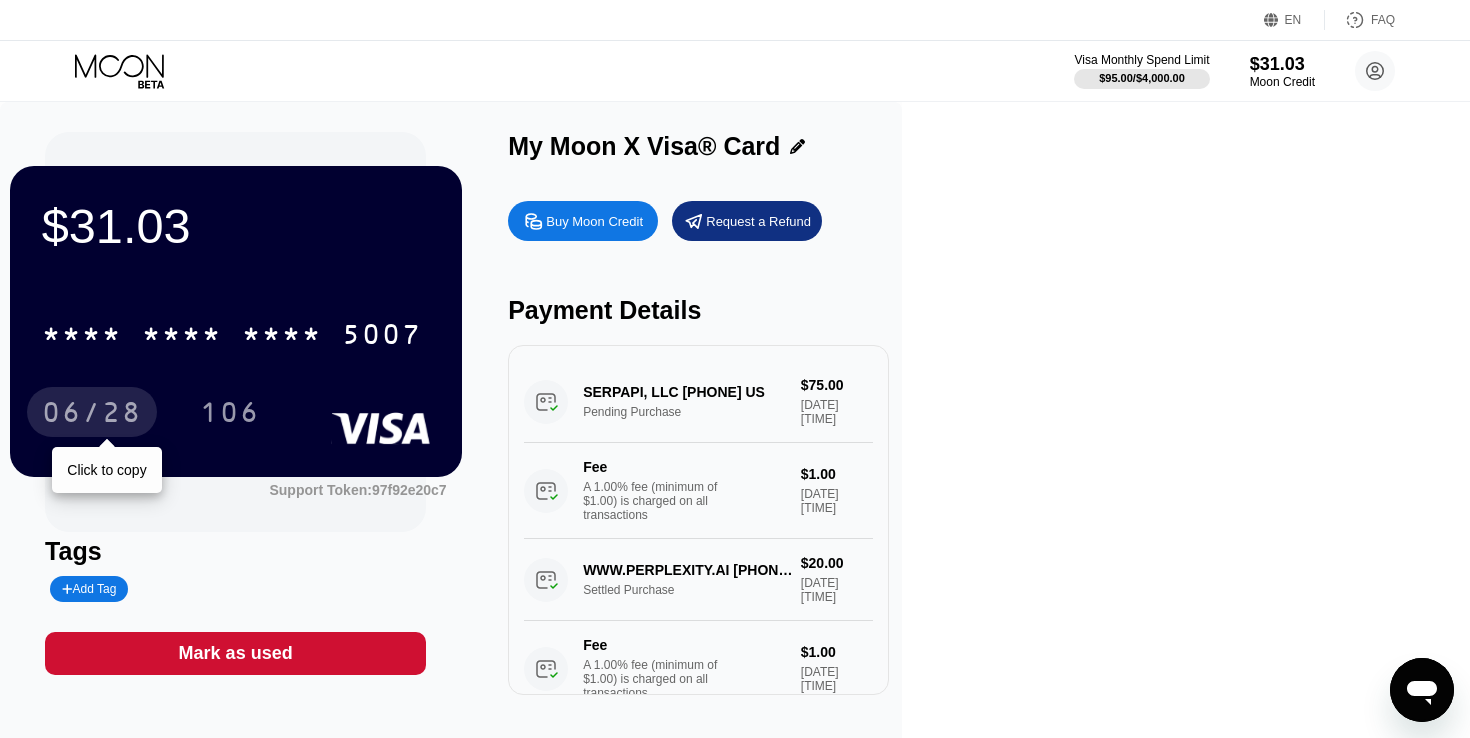 click on "06/28" at bounding box center (92, 415) 